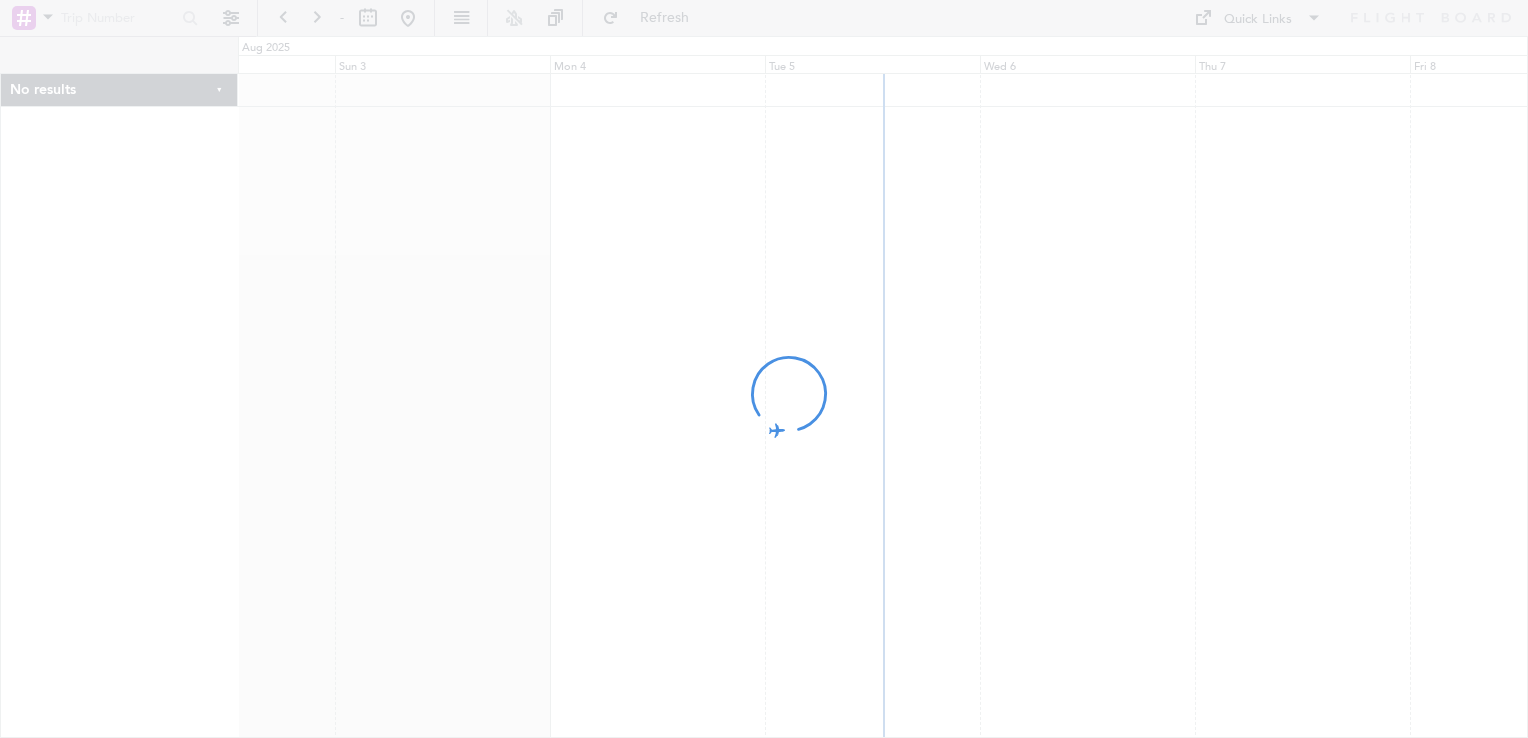 scroll, scrollTop: 0, scrollLeft: 0, axis: both 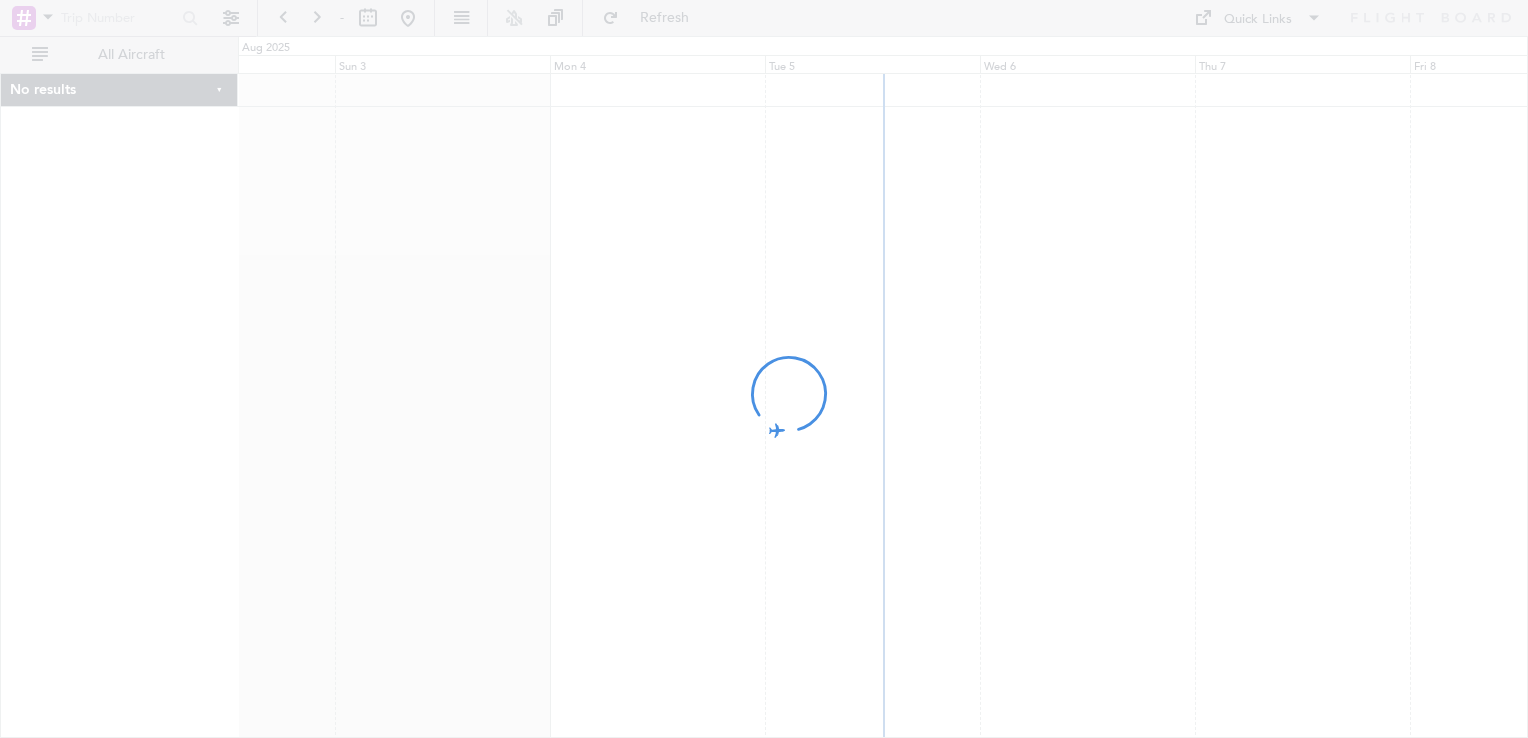 click 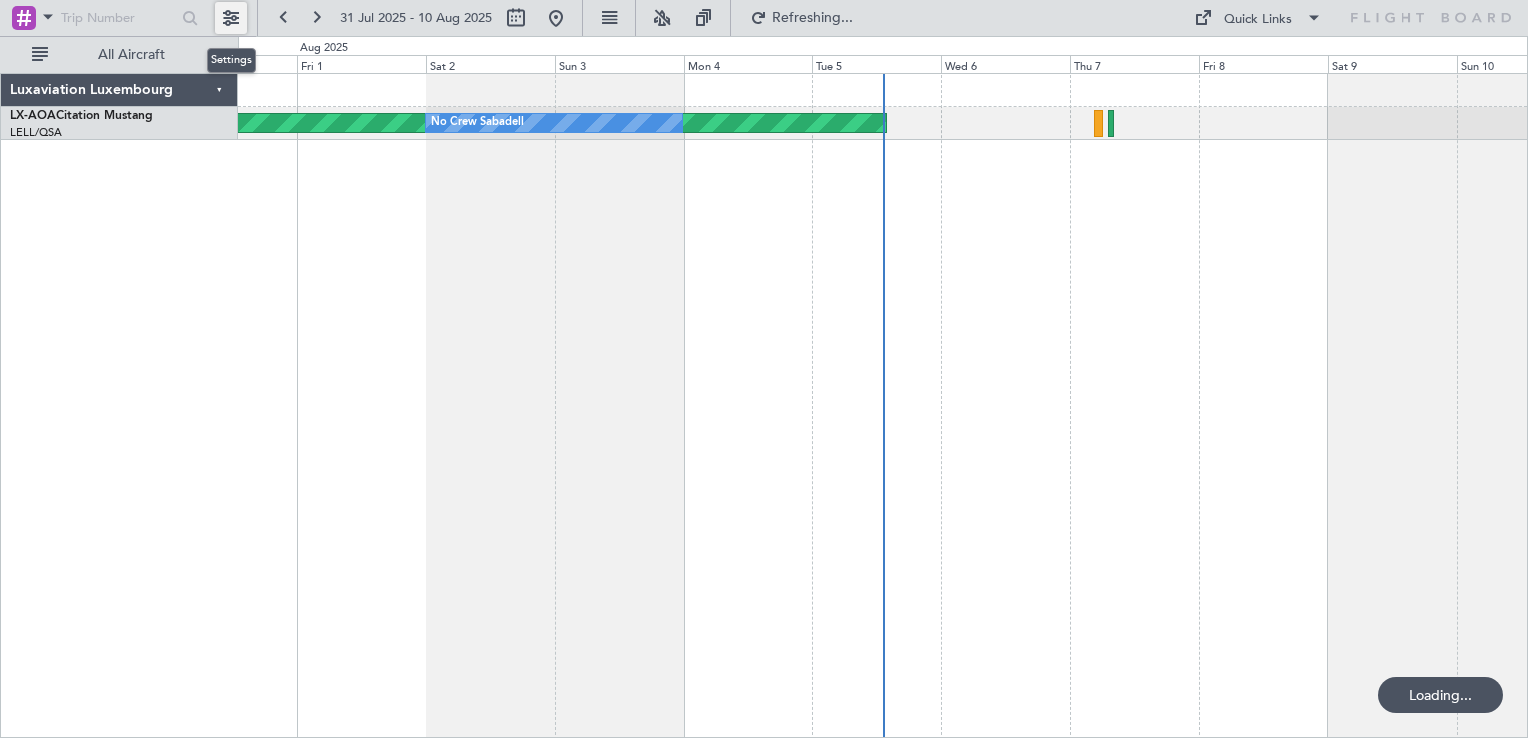 click at bounding box center (231, 18) 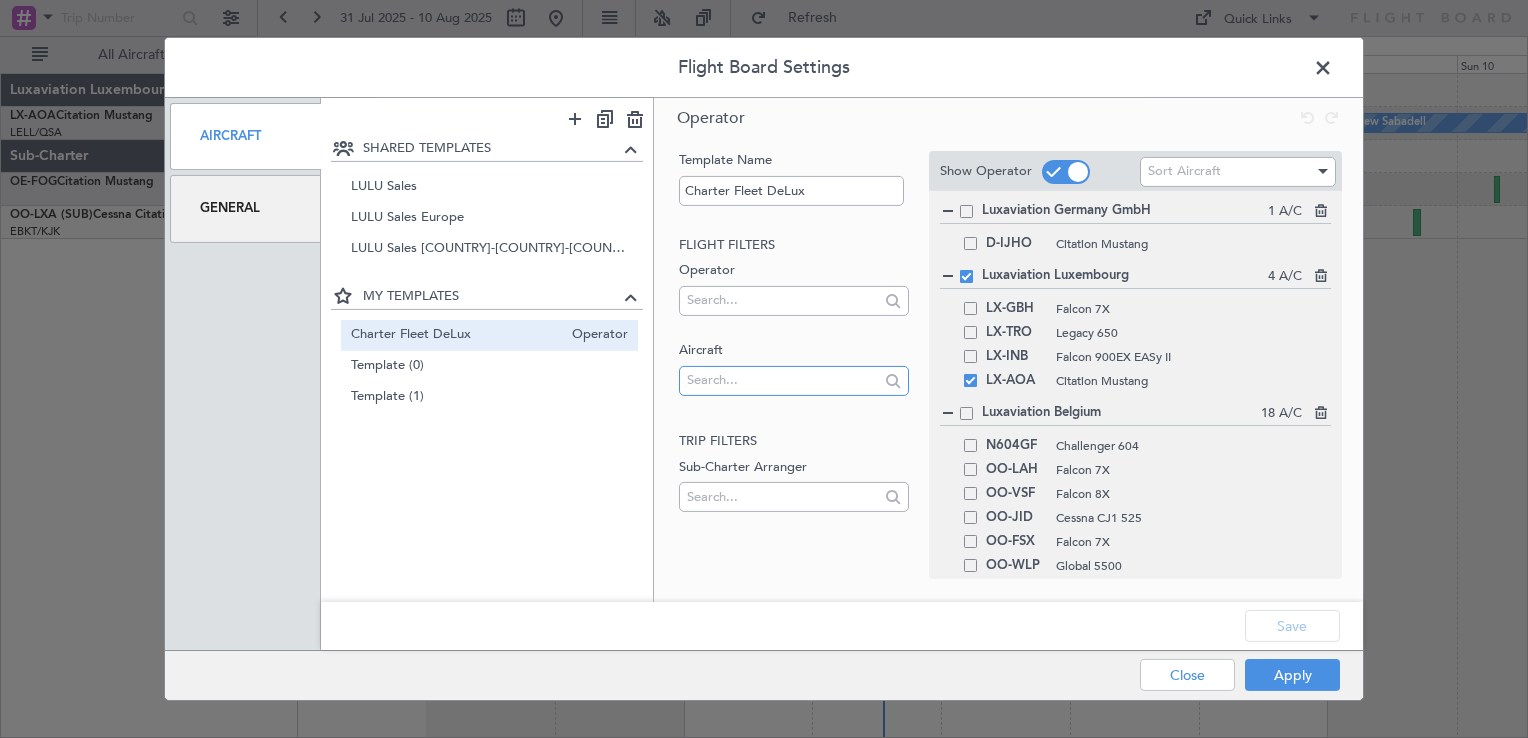 click at bounding box center (782, 380) 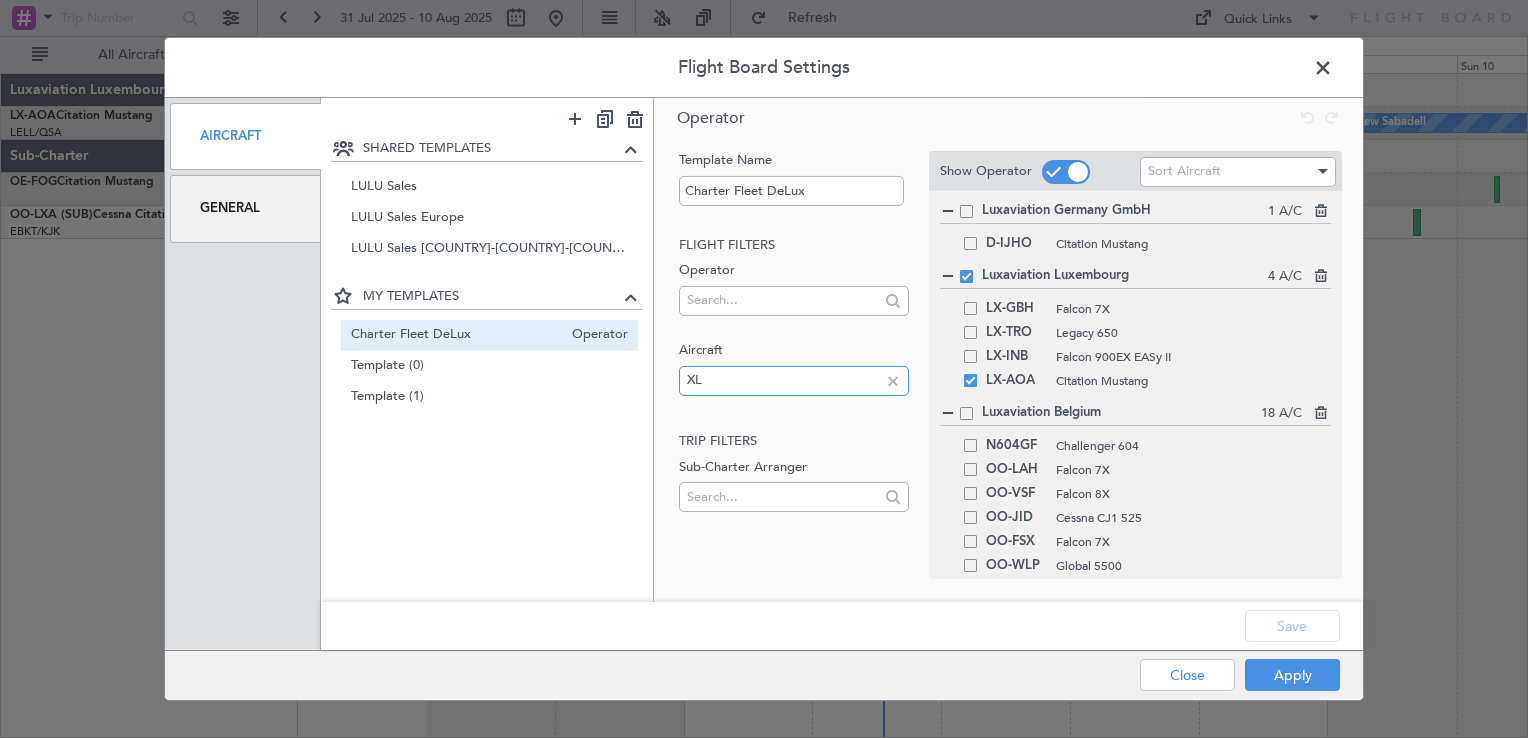 type on "X" 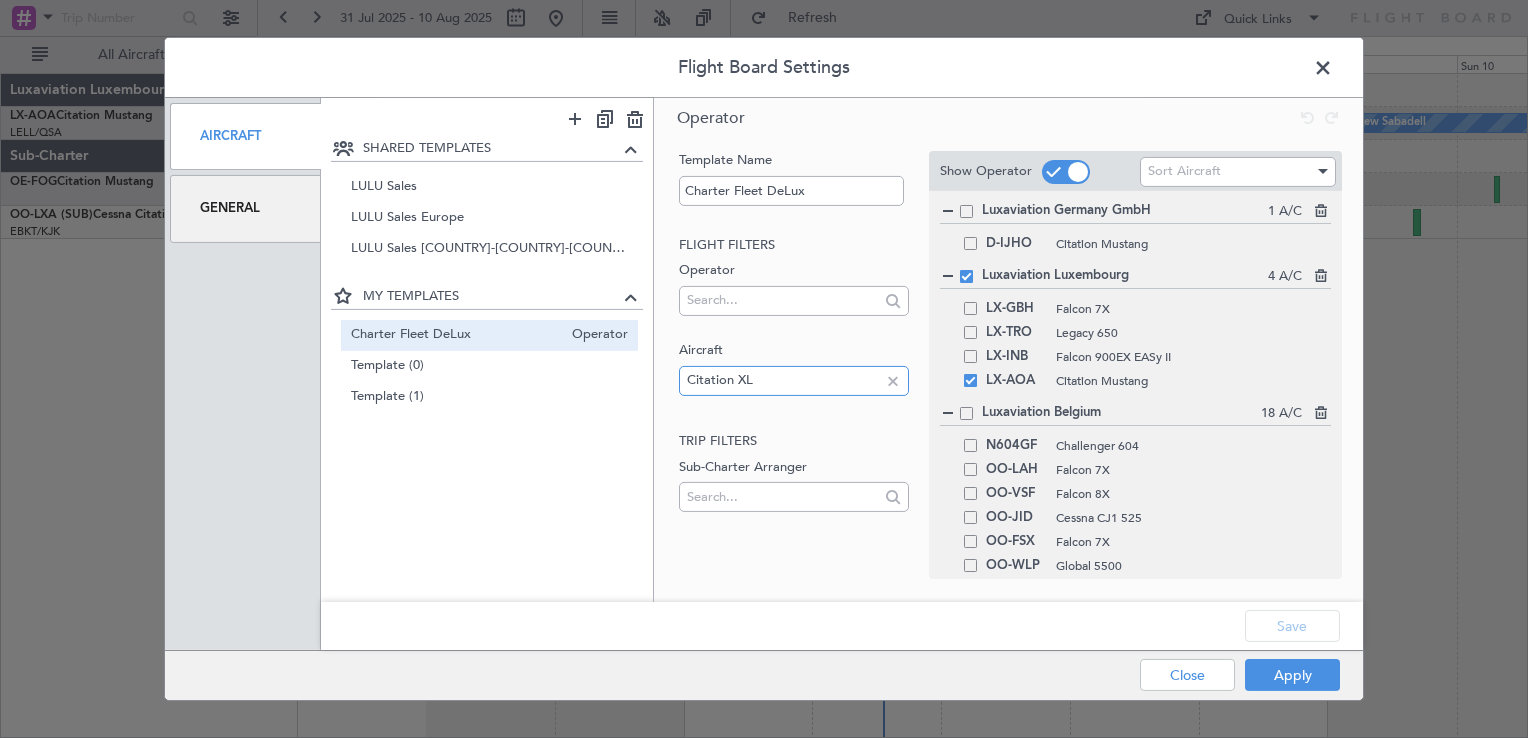 click on "Citation XL" at bounding box center [782, 380] 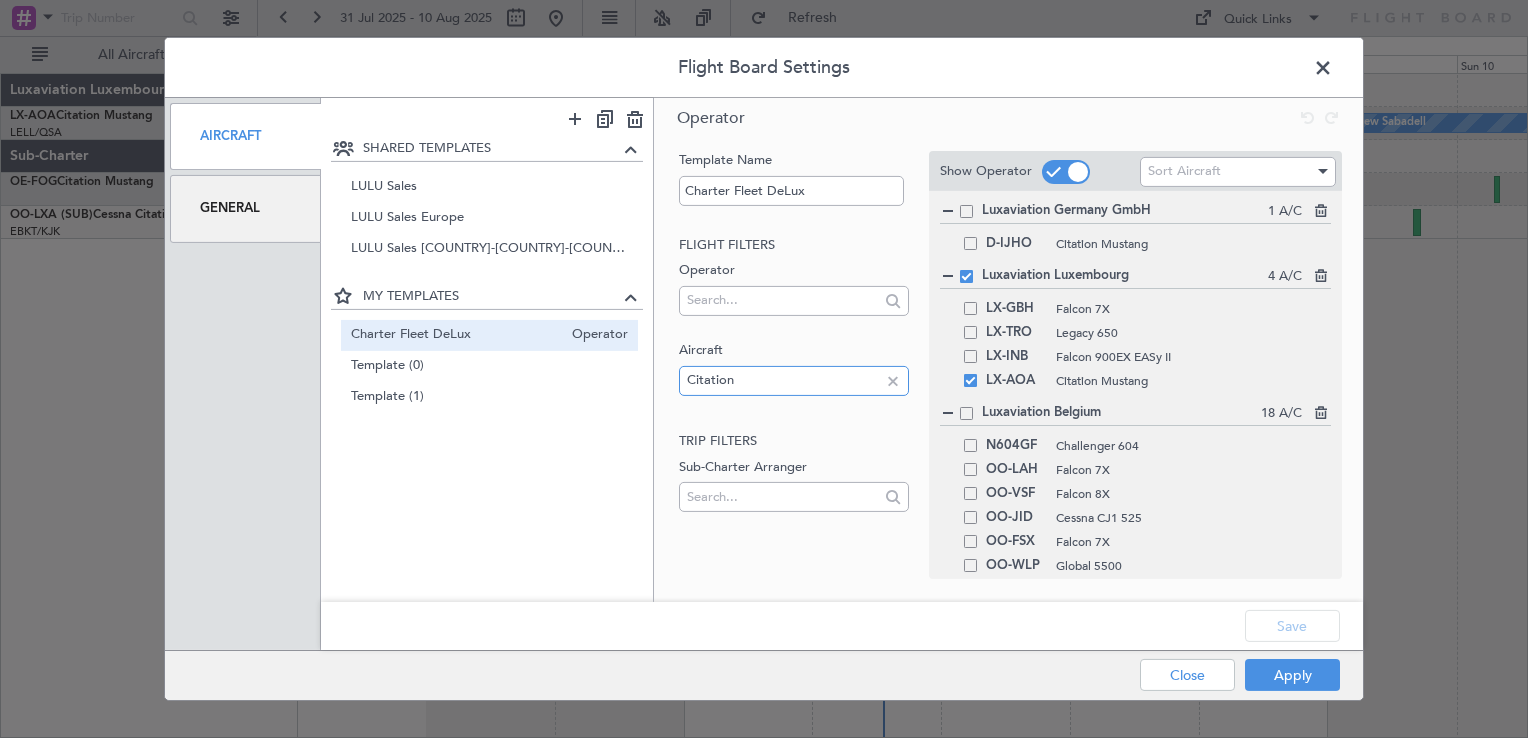 type on "Citation" 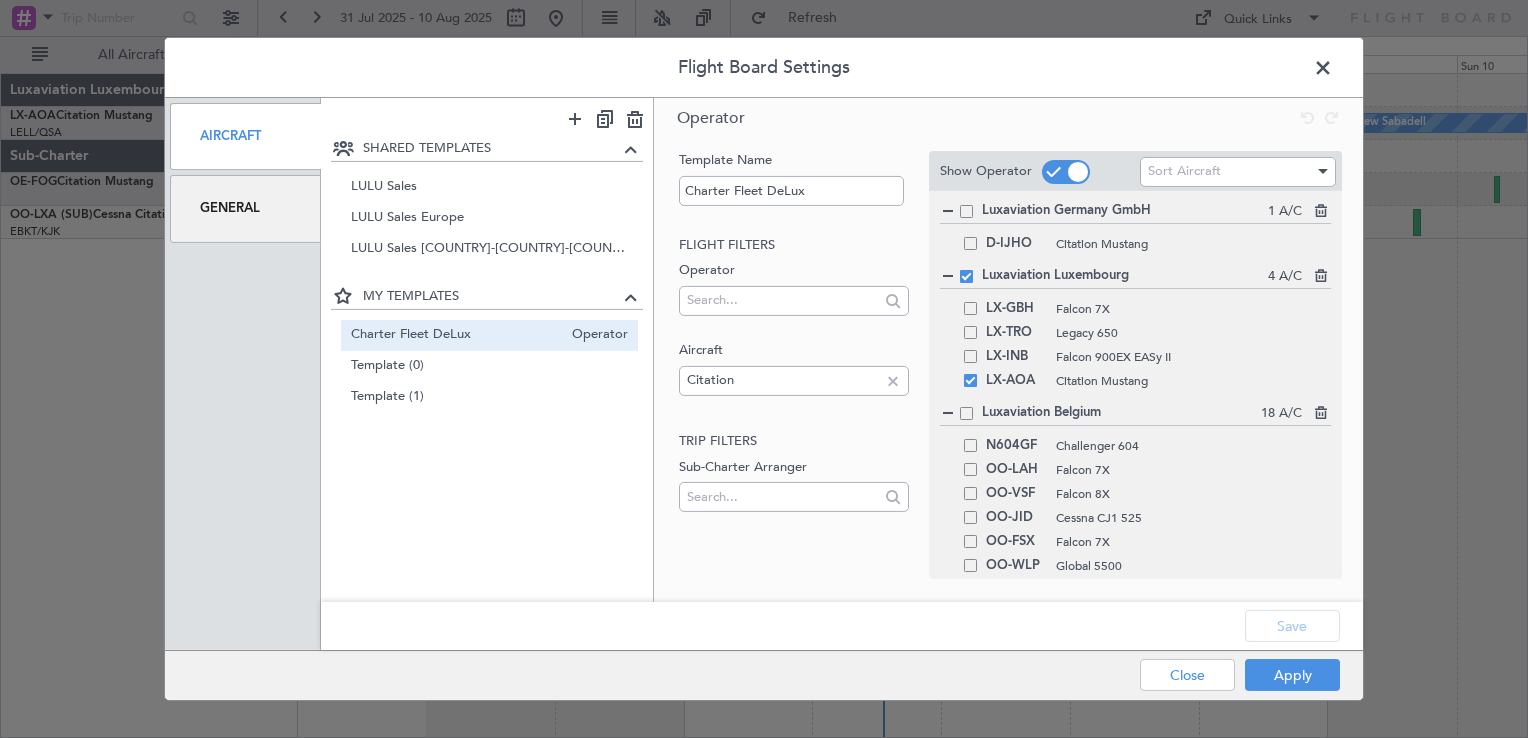 click 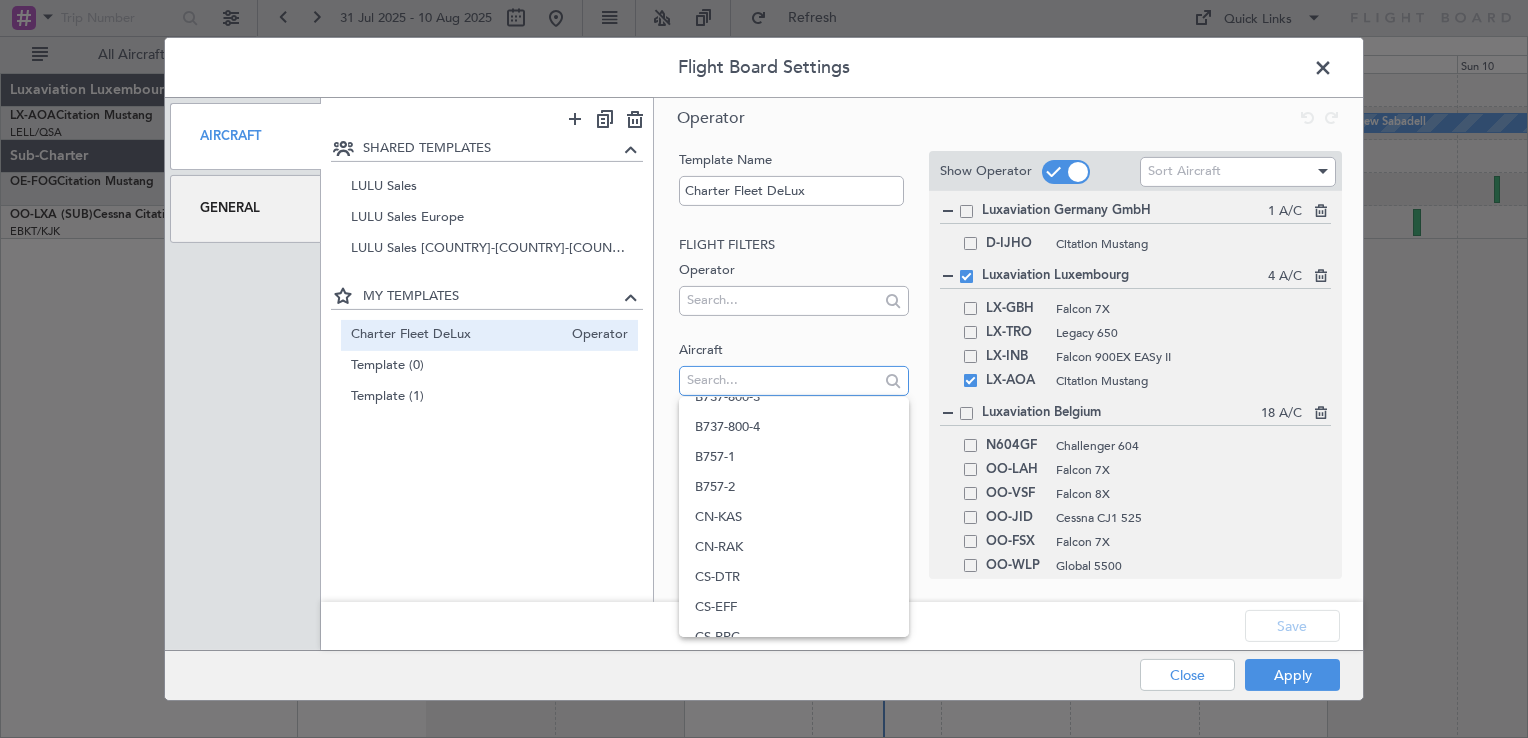 scroll, scrollTop: 316, scrollLeft: 0, axis: vertical 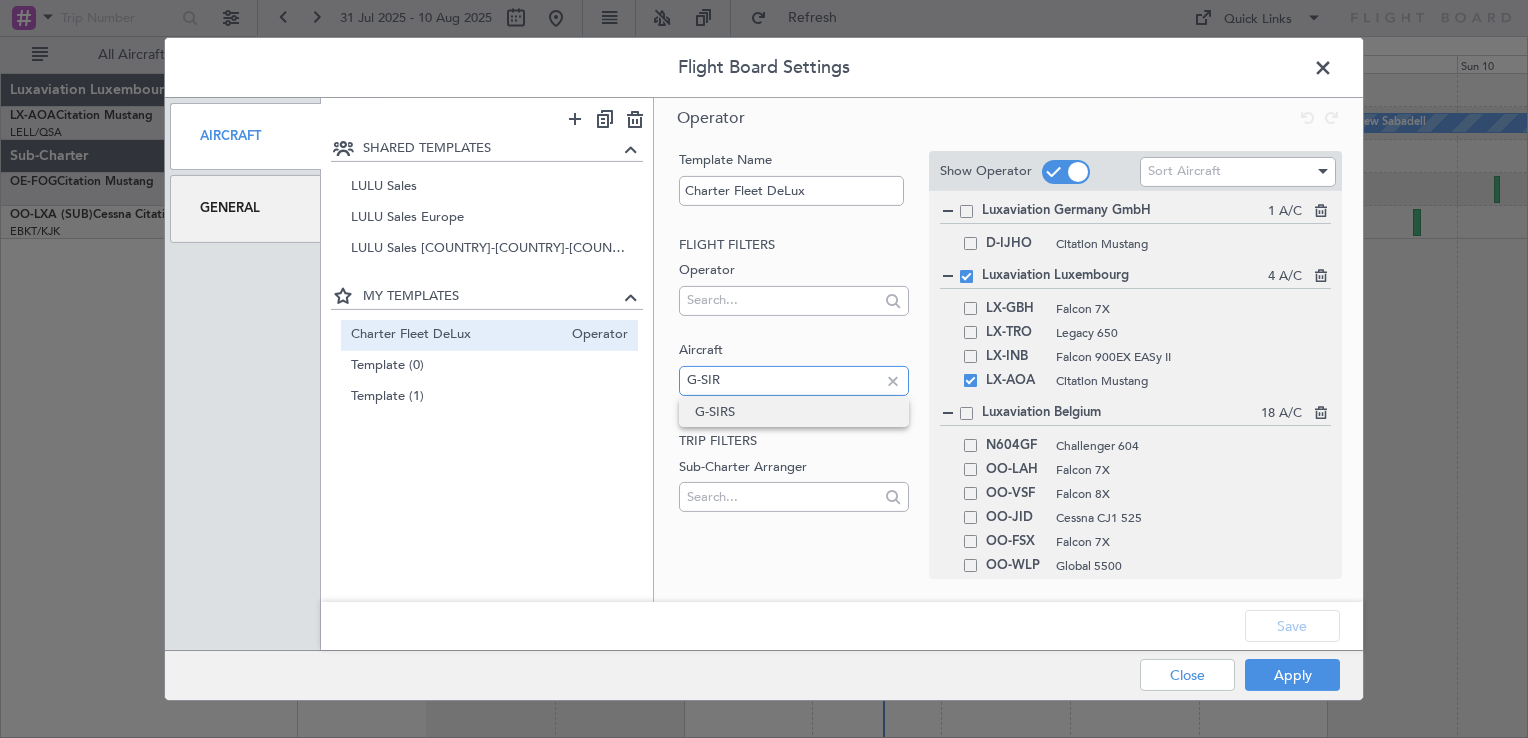 type on "G-SIR" 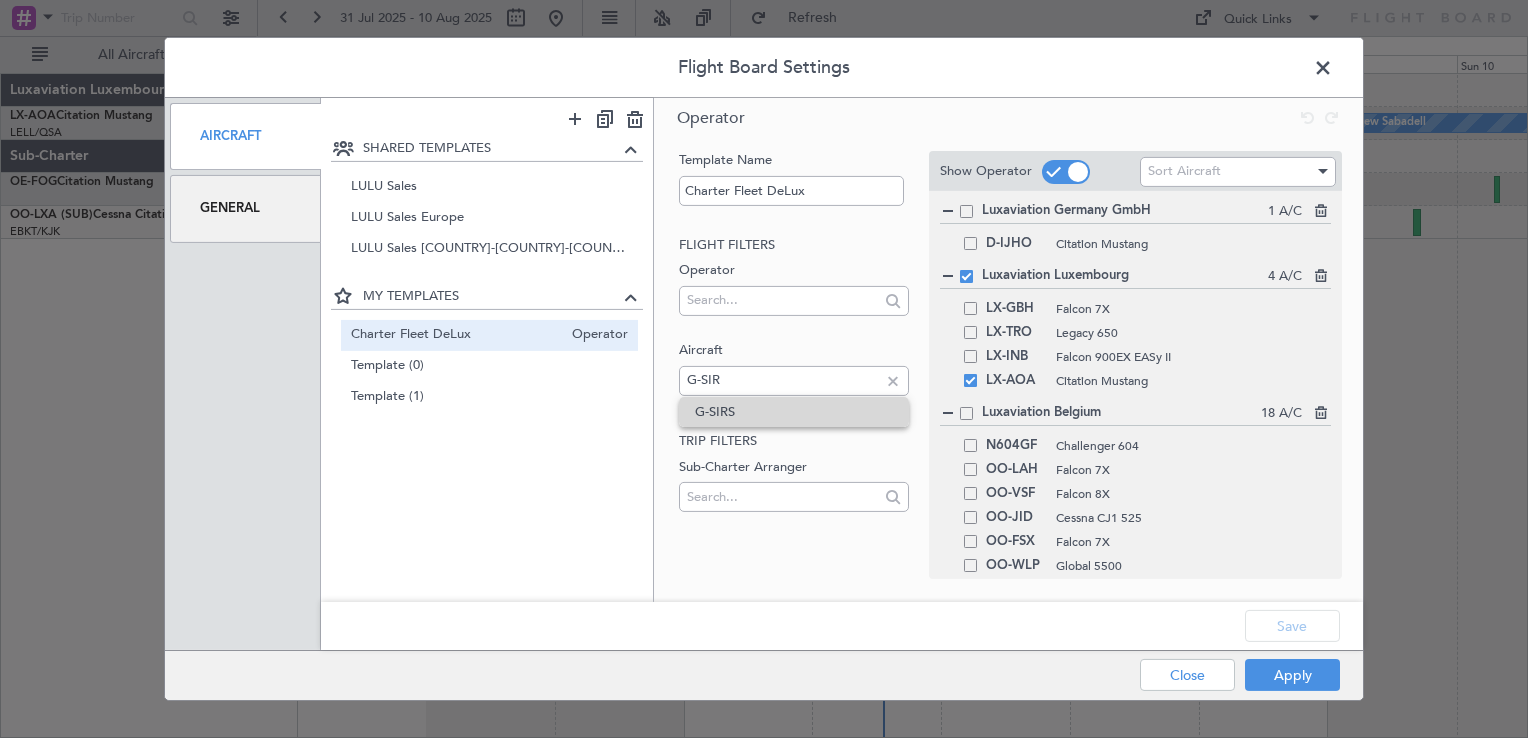 click on "G-SIRS" at bounding box center (793, 412) 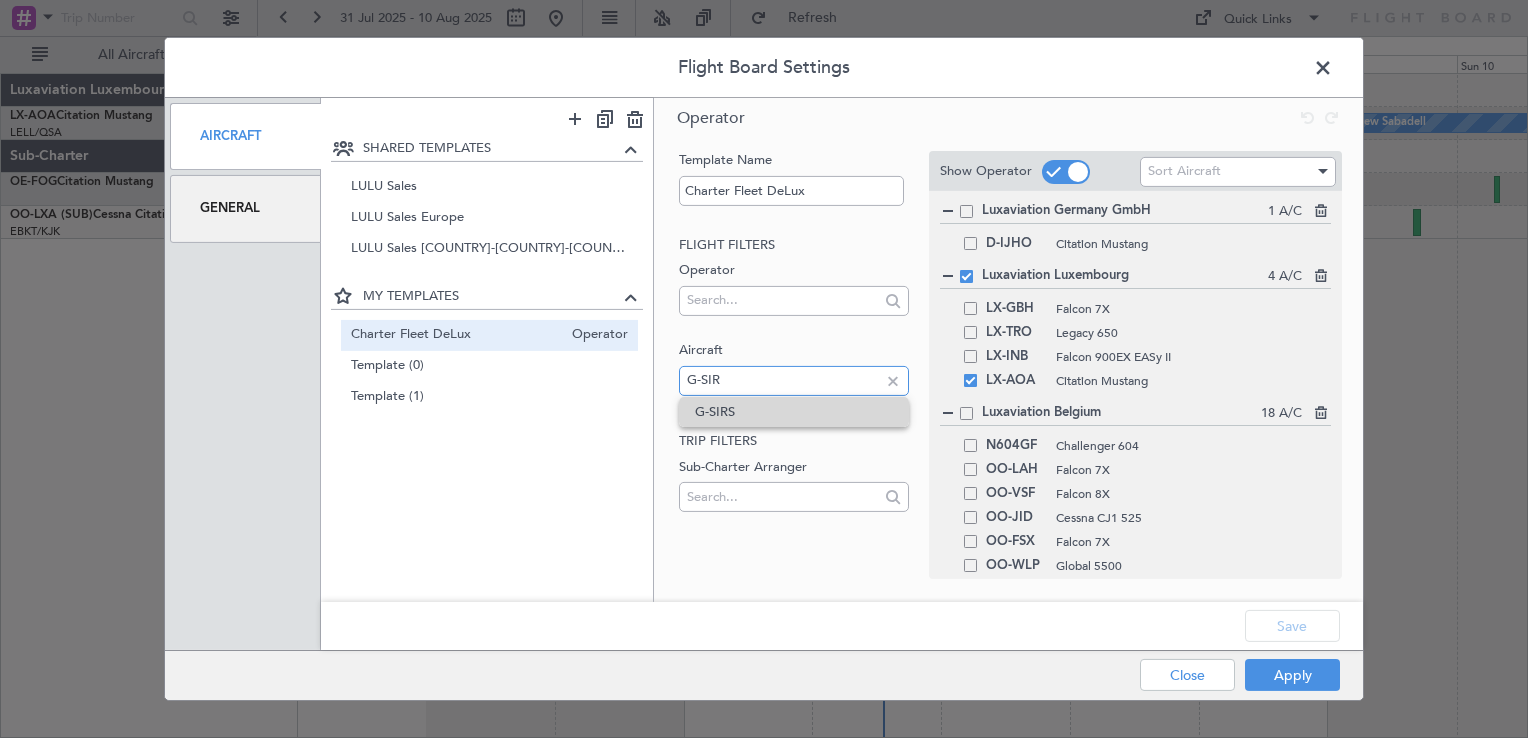 type 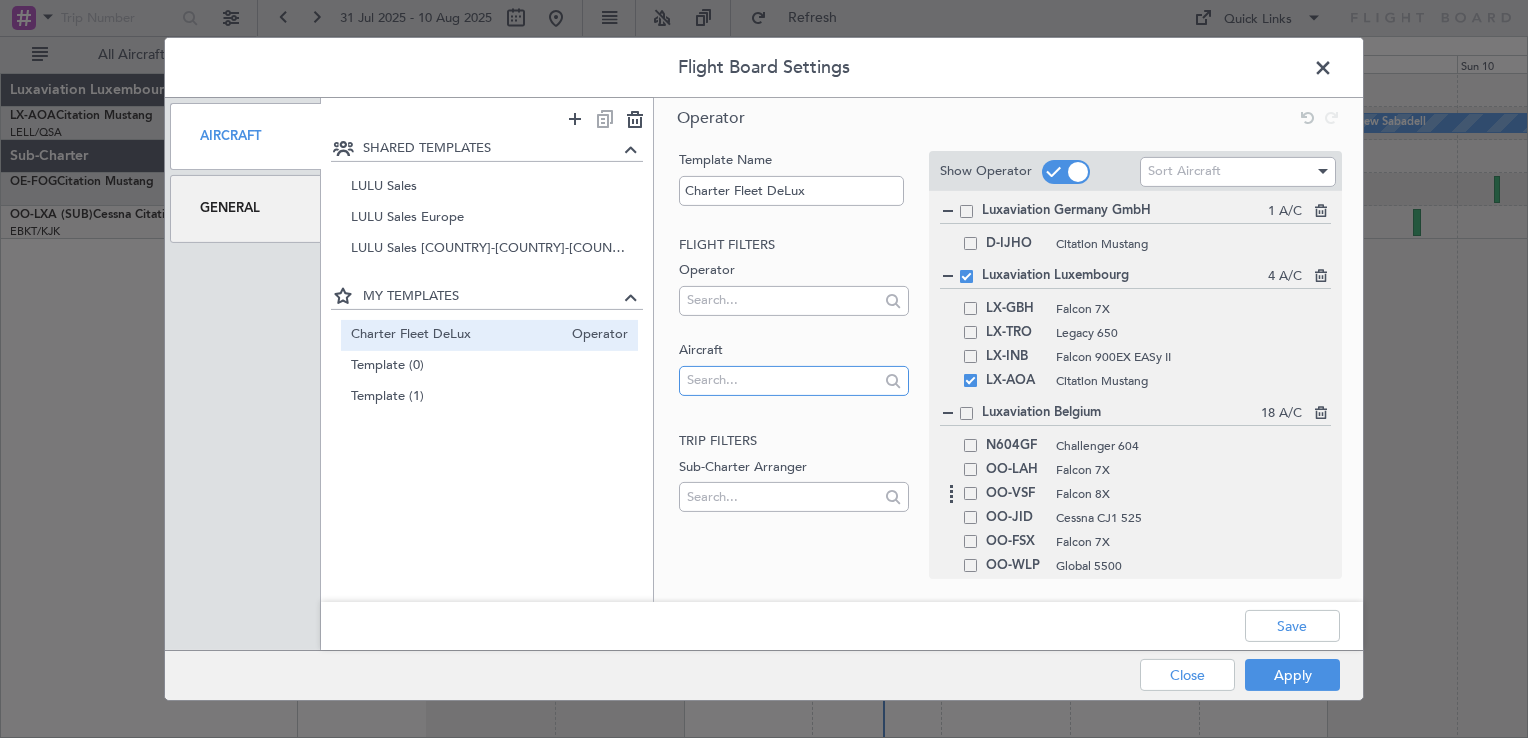 scroll, scrollTop: 464, scrollLeft: 0, axis: vertical 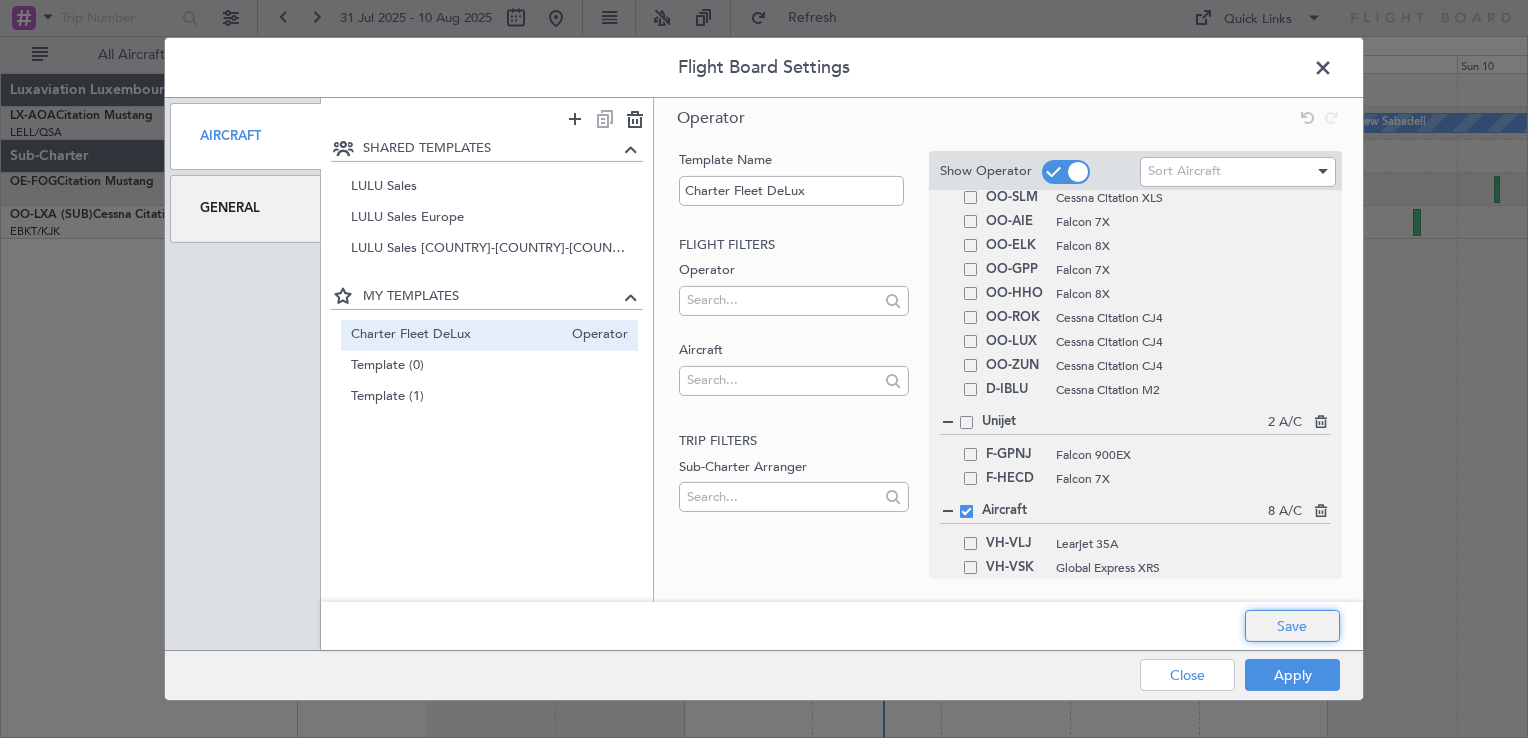 click on "Save" at bounding box center (1292, 626) 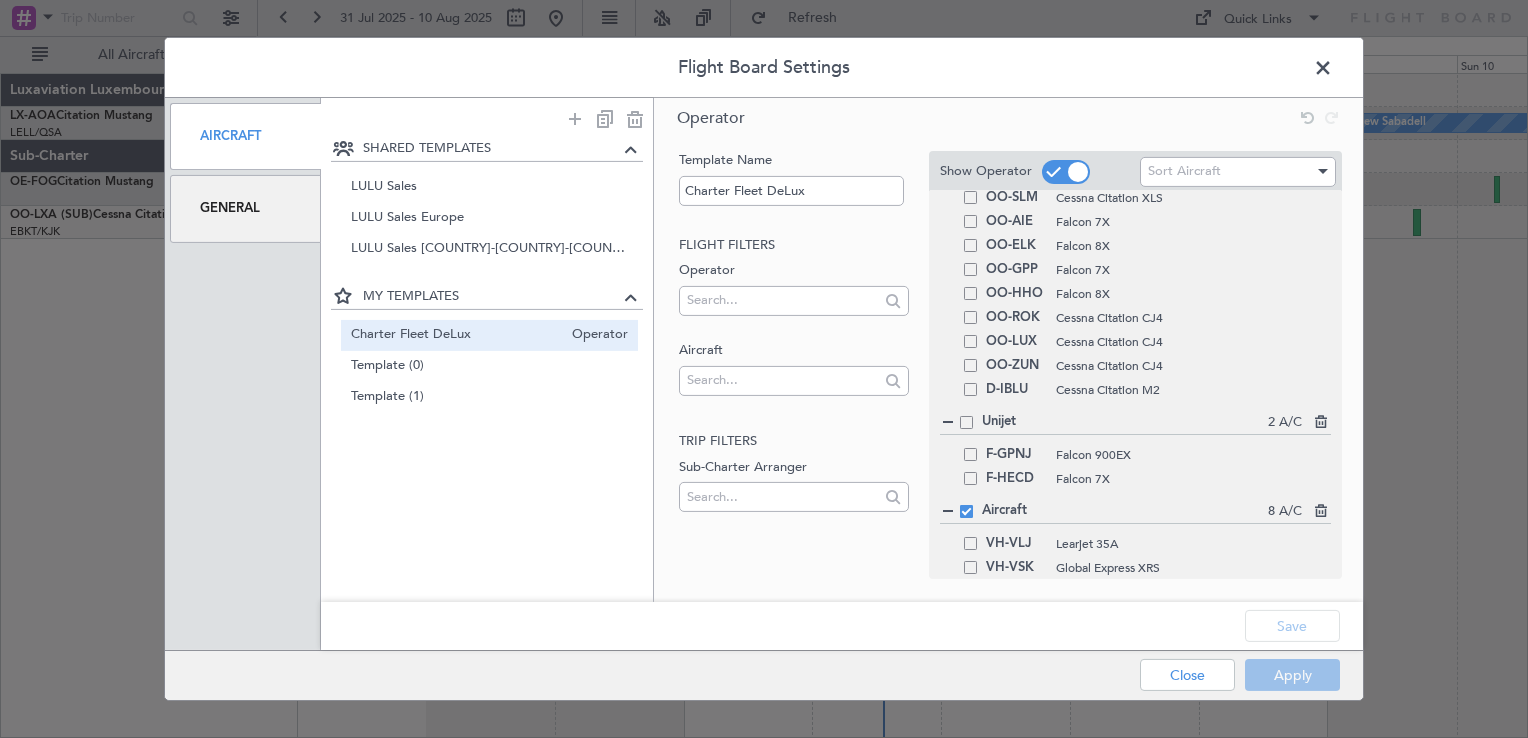 click on "Apply Close" at bounding box center (1200, 675) 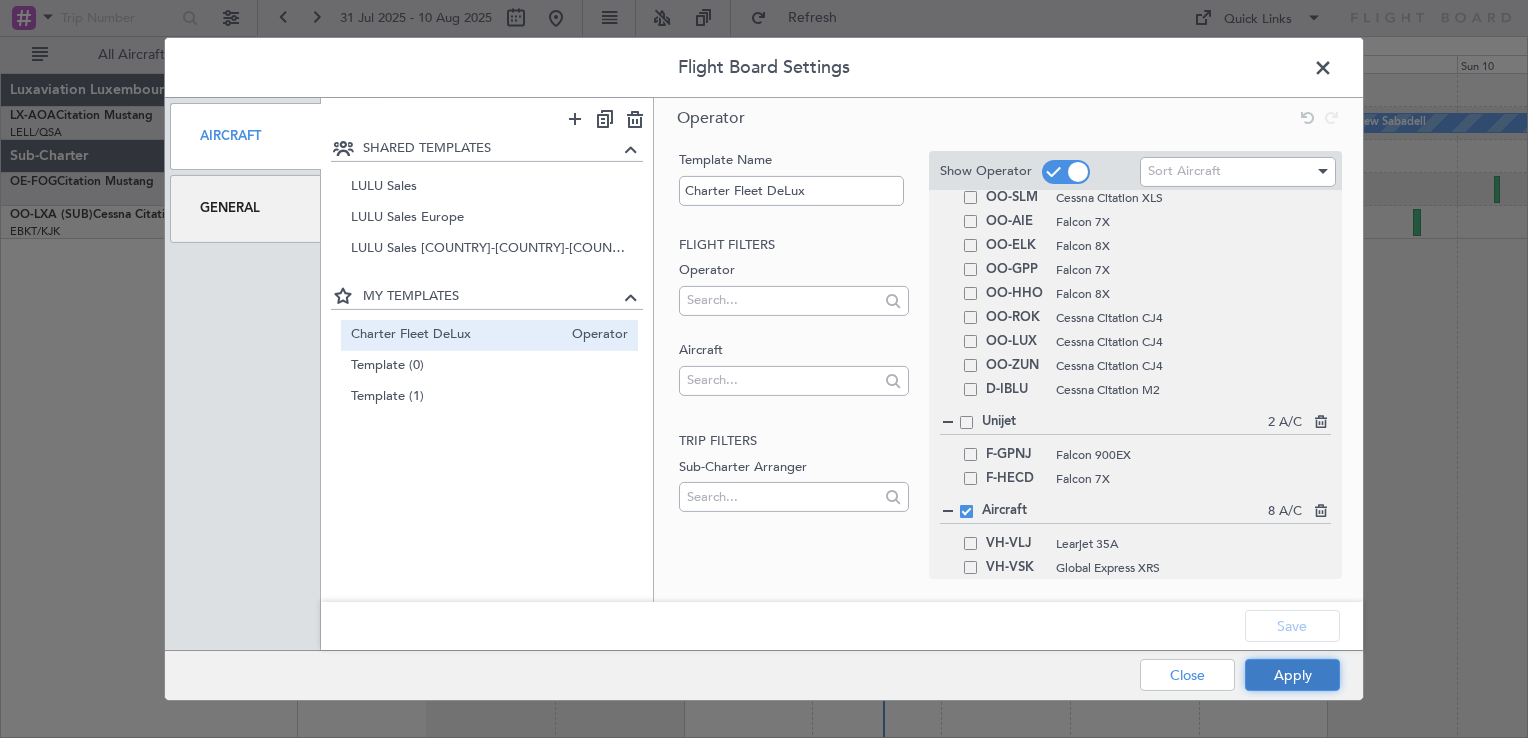click on "Apply" at bounding box center (1292, 675) 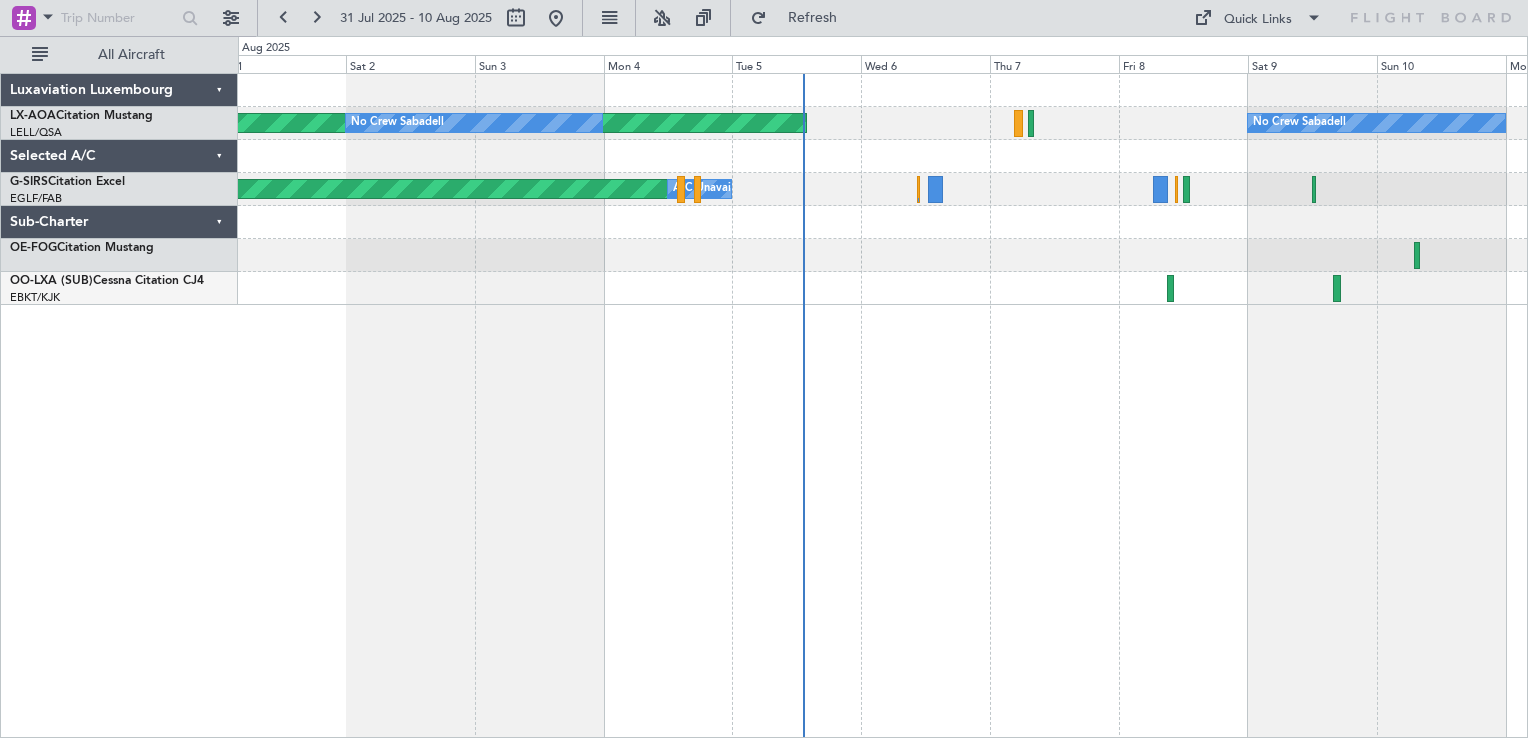 click on "AOG Maint Biarritz ([REGION])
No Crew Sabadell
No Crew Sabadell
Planned Maint Oxford ([REGION])
A/C Unavailable" 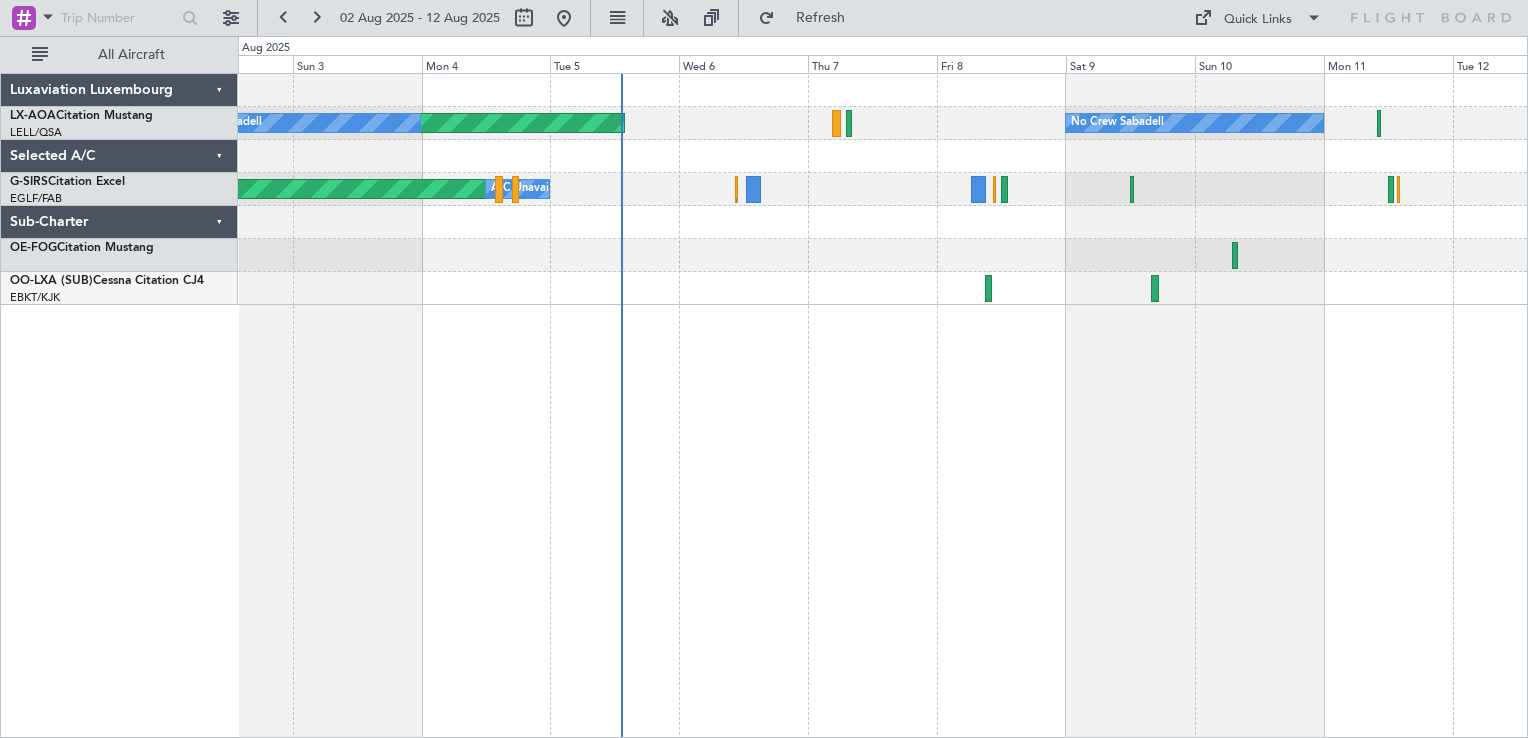 click on "AOG Maint Biarritz ([REGION])
No Crew Sabadell
No Crew Sabadell
Planned Maint Oxford ([REGION])
A/C Unavailable" 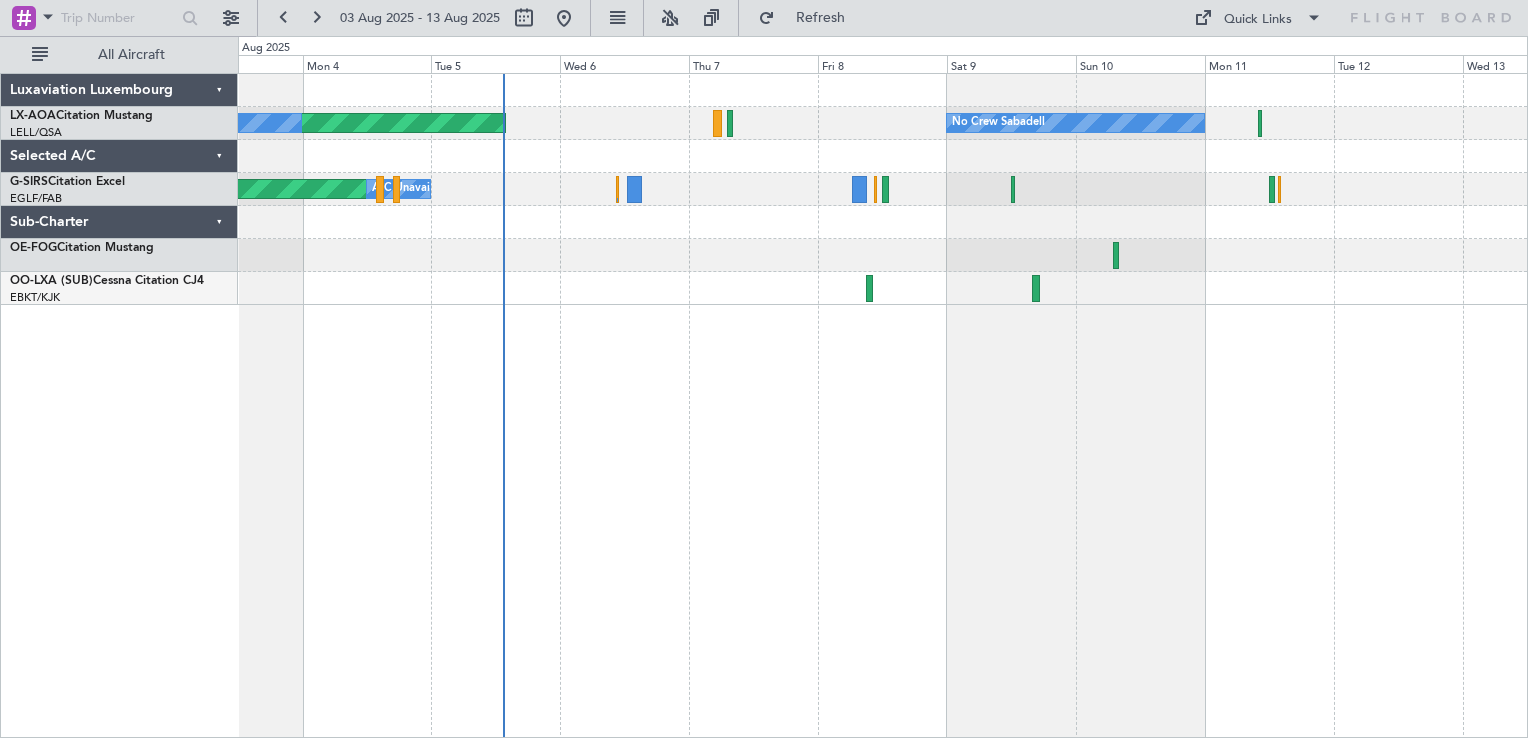 click on "AOG Maint Biarritz ([REGION])
No Crew Sabadell
No Crew Sabadell
No Crew Sabadell
Planned Maint Oxford ([REGION])
A/C Unavailable" 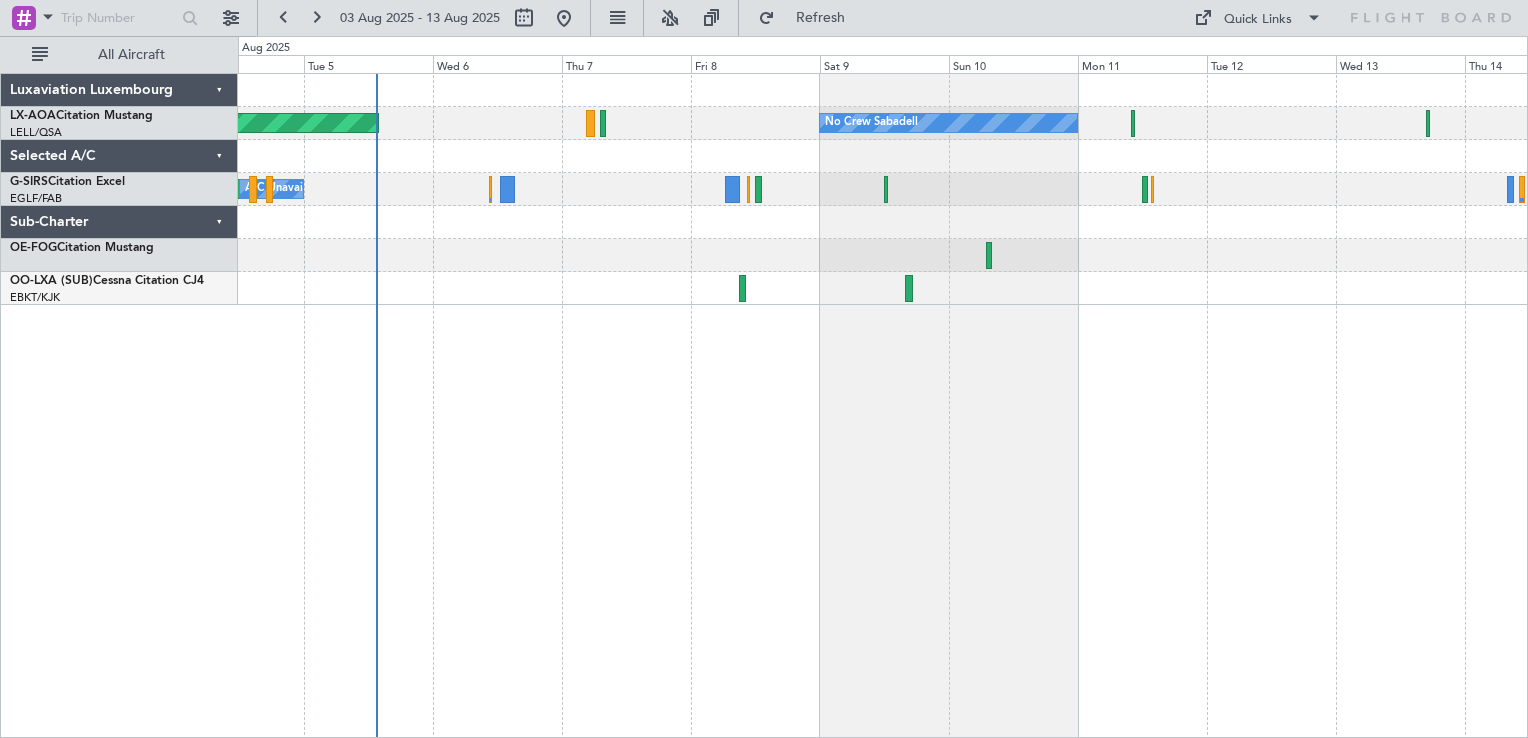 click 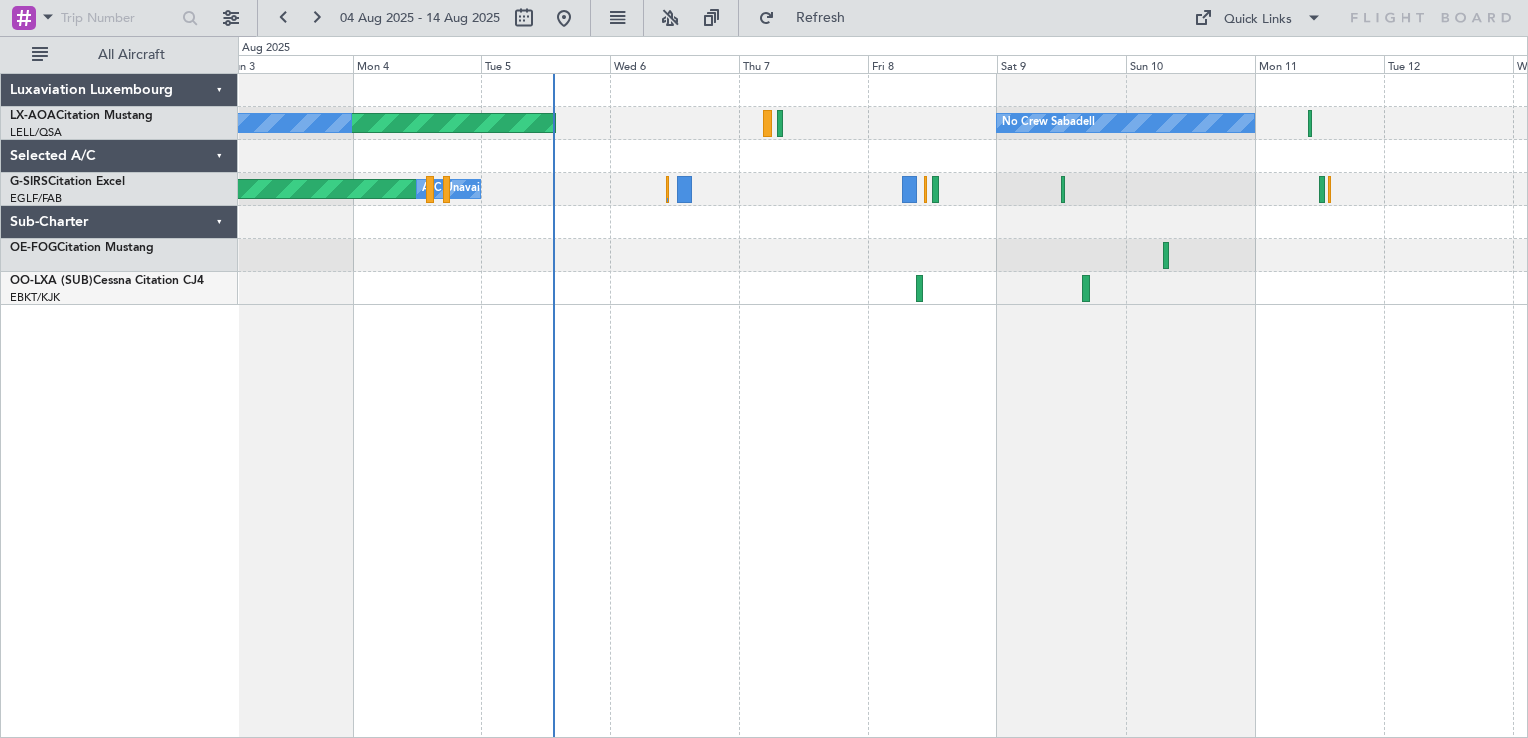 click on "AOG Maint Biarritz ([REGION])
No Crew Sabadell
No Crew Sabadell
Planned Maint Oxford ([REGION])
A/C Unavailable" 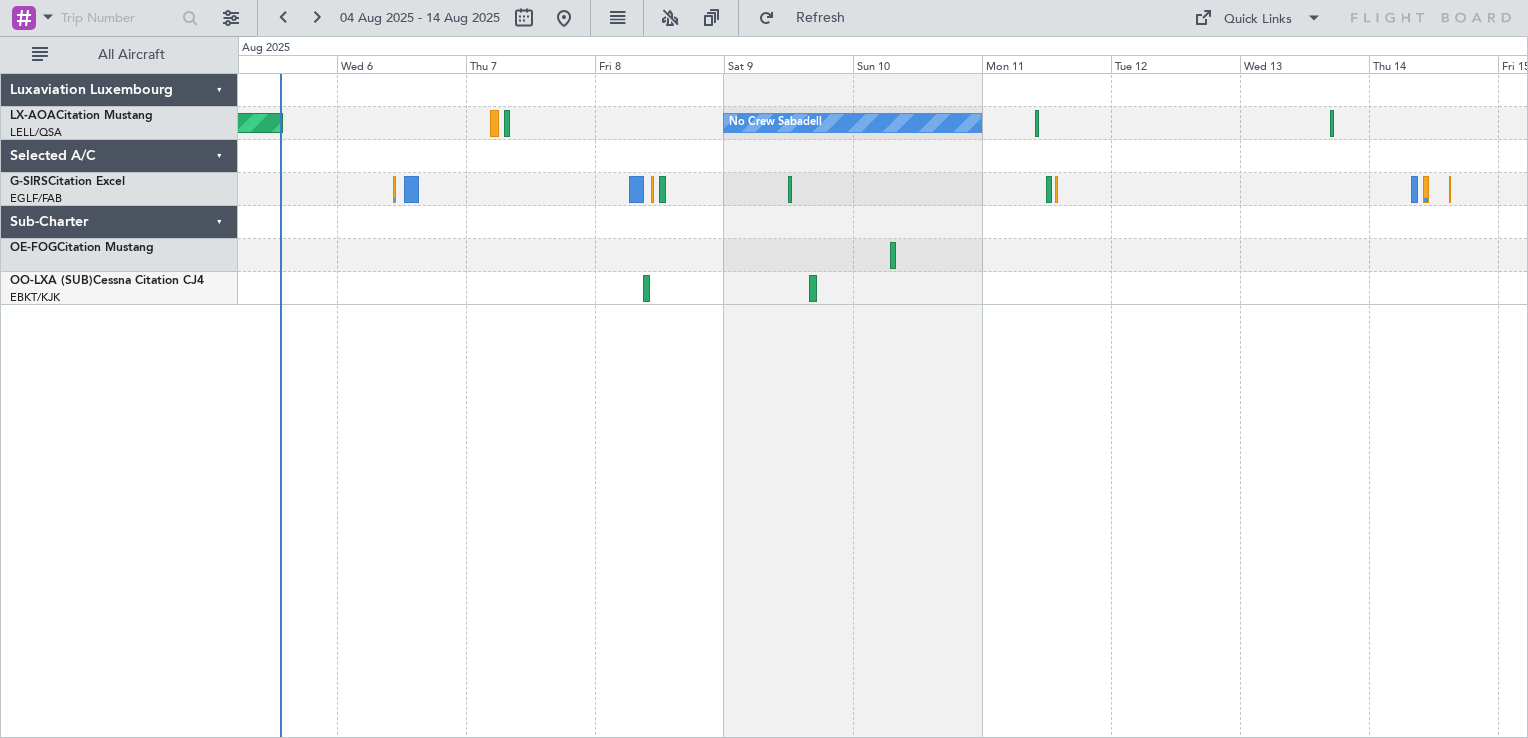 click on "AOG Maint Biarritz ([REGION])
No Crew Sabadell
No Crew Sabadell
No Crew Sabadell
A/C Unavailable
Planned Maint Oxford ([REGION])" 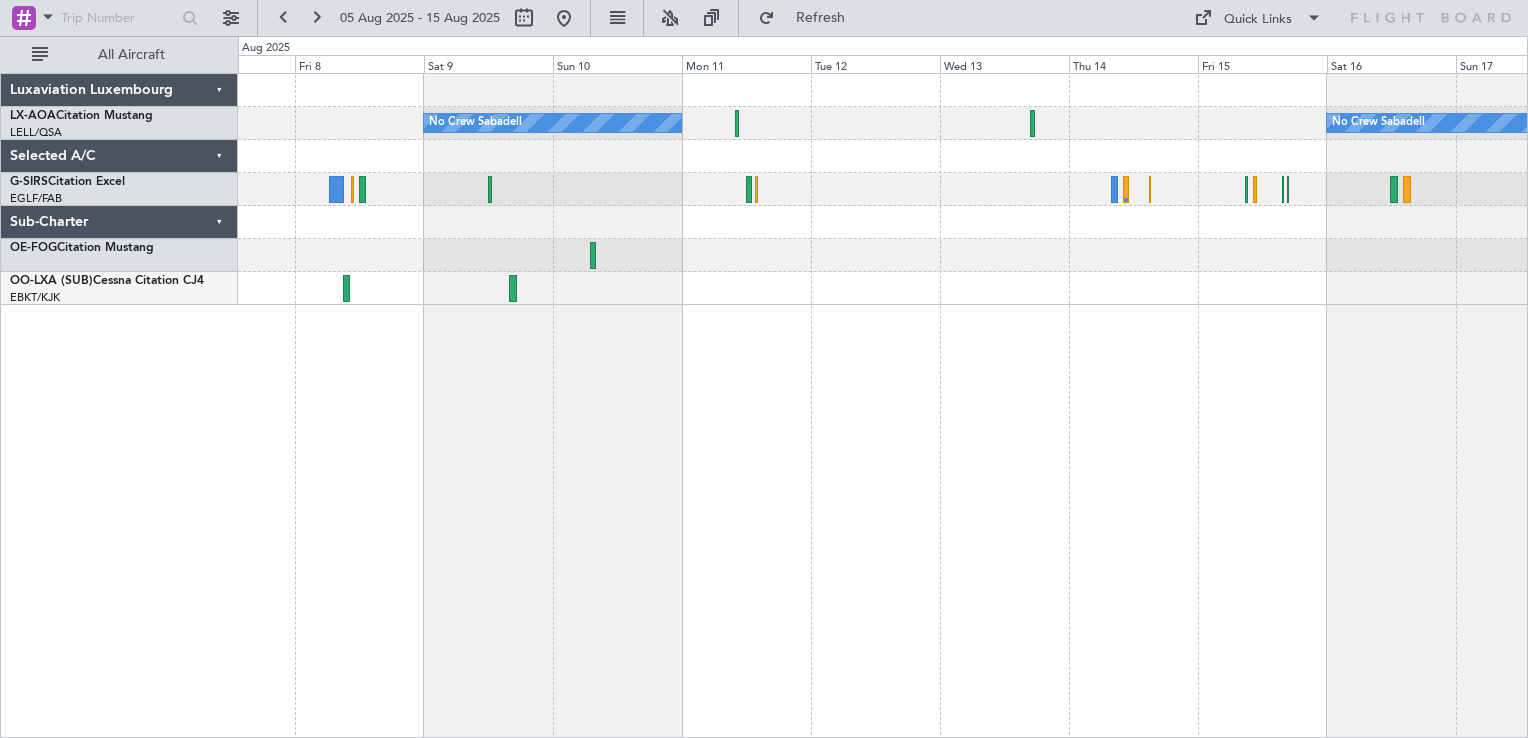 click 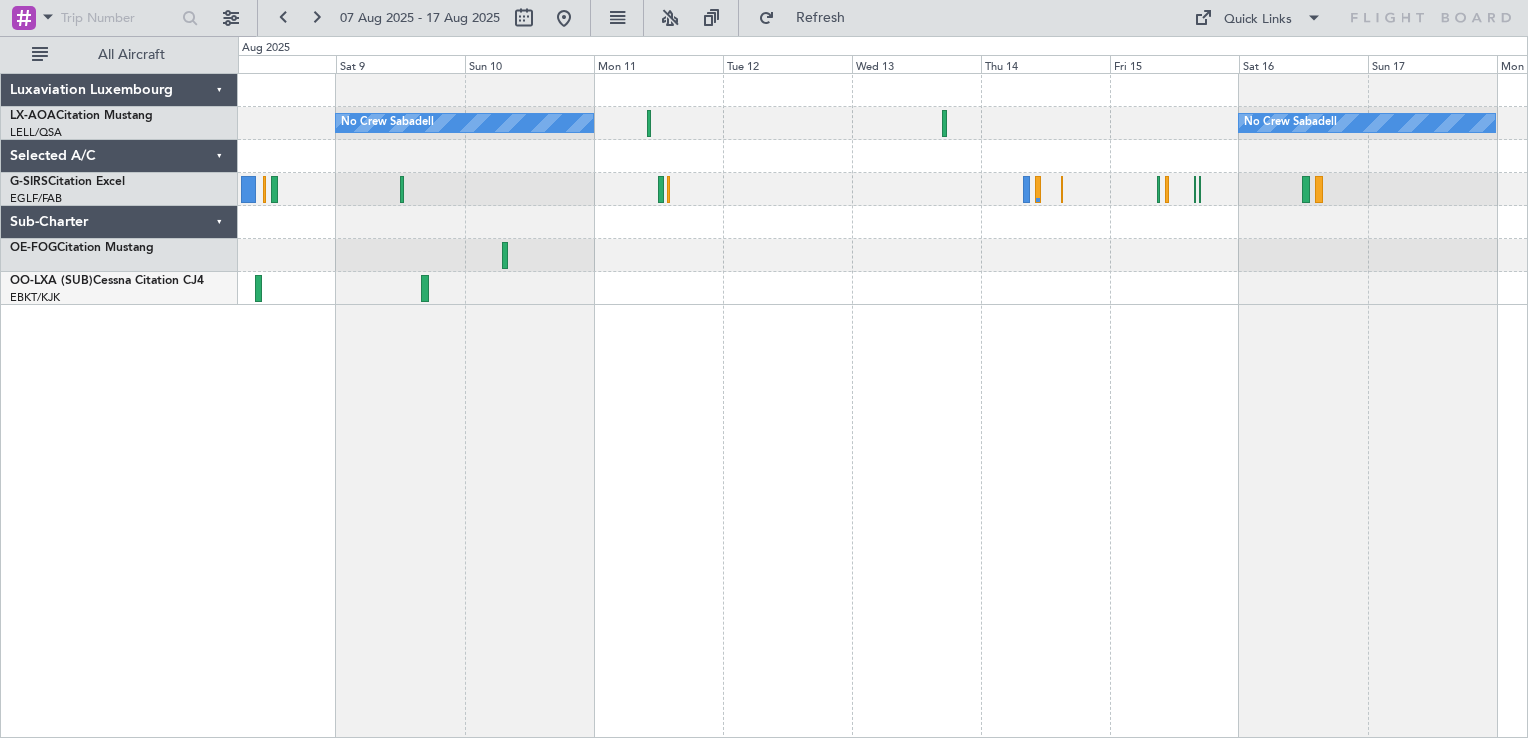 click on "No Crew Sabadell
No Crew Sabadell" 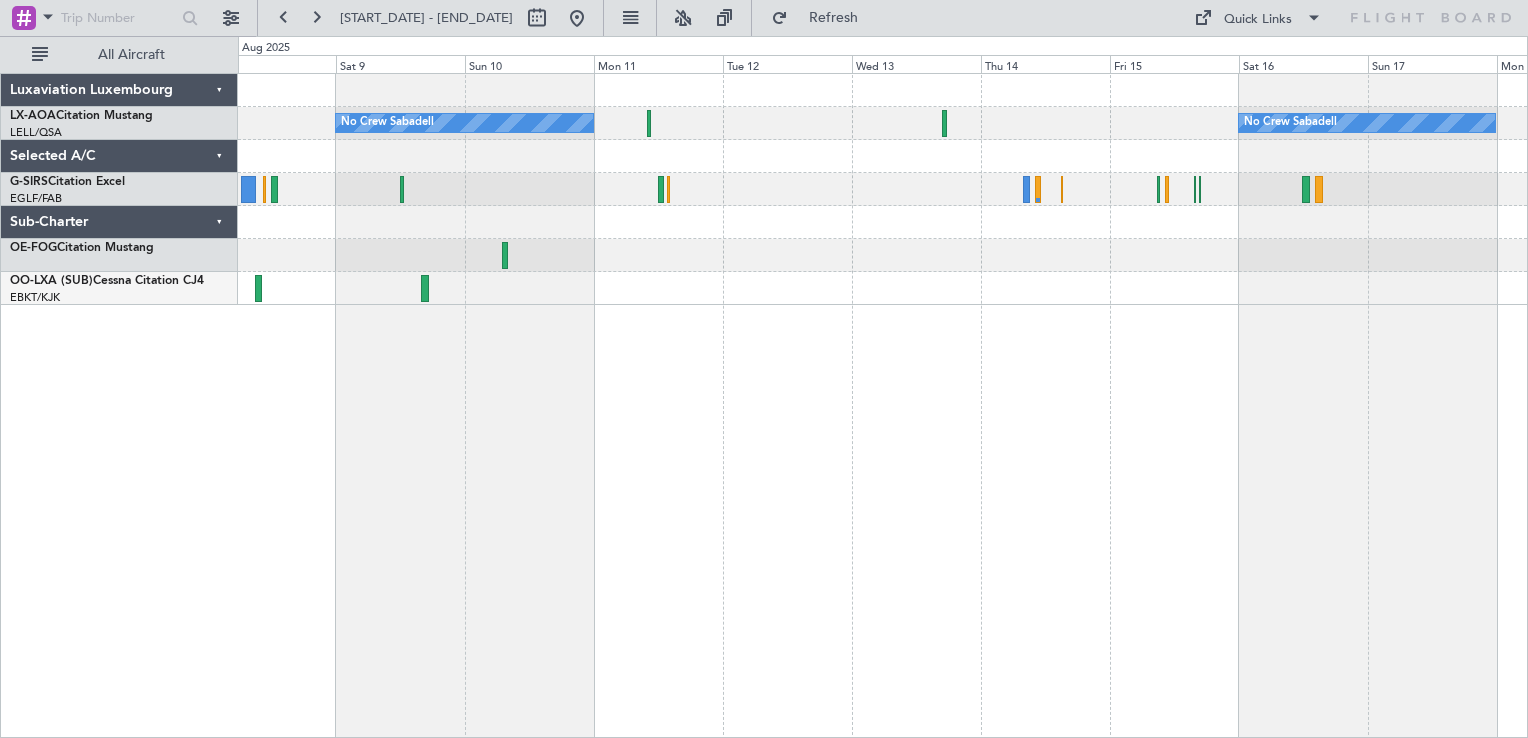 click on "No Crew Sabadell
No Crew Sabadell" 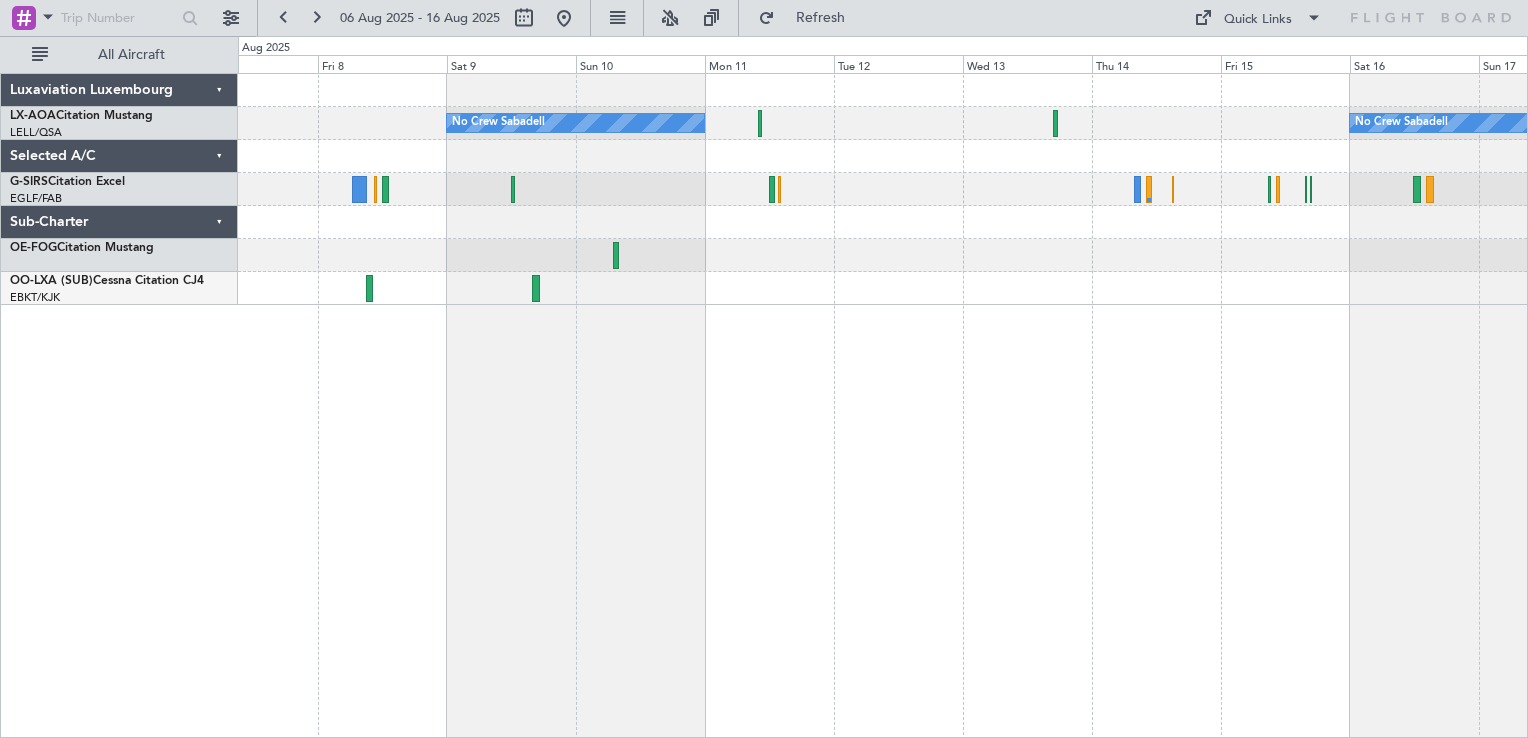 click 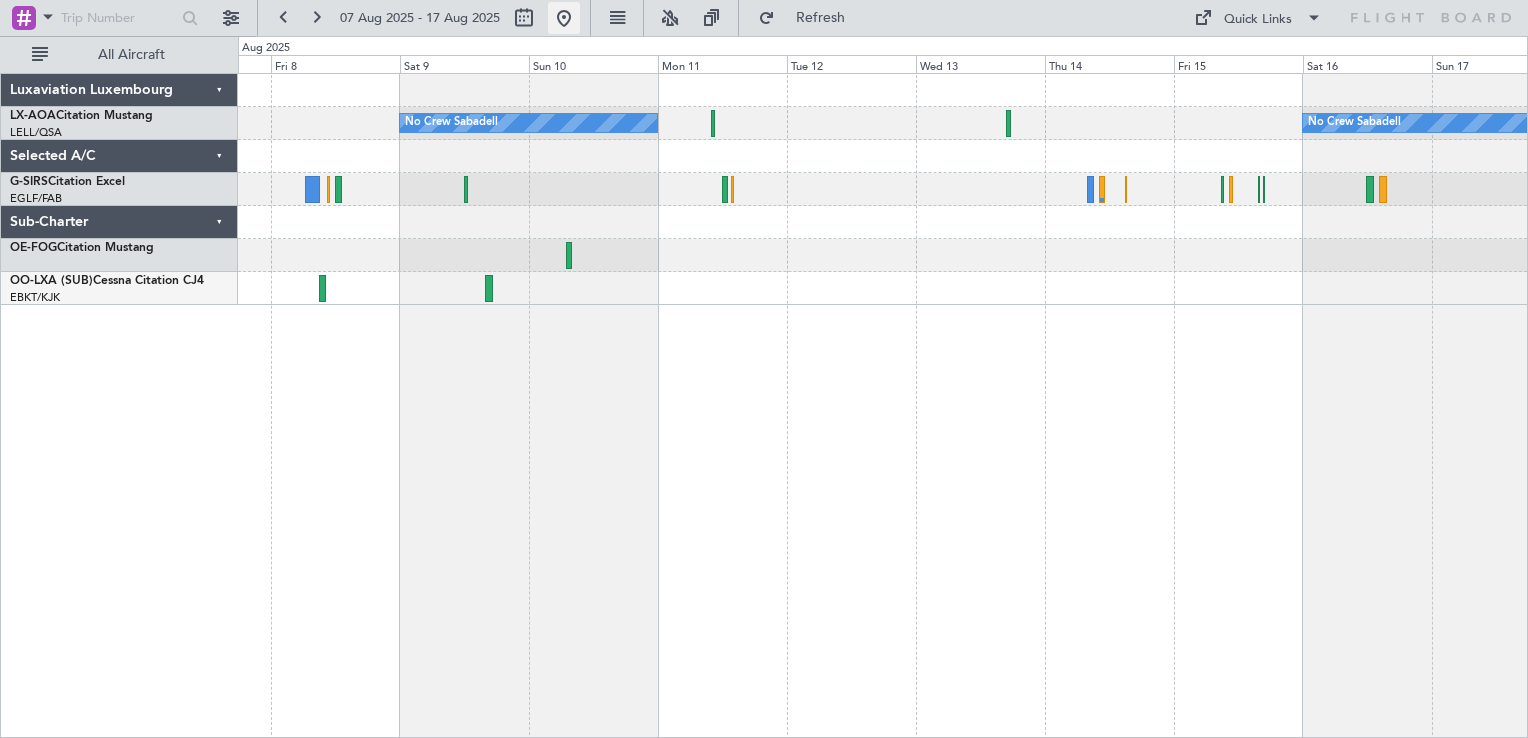 click at bounding box center (564, 18) 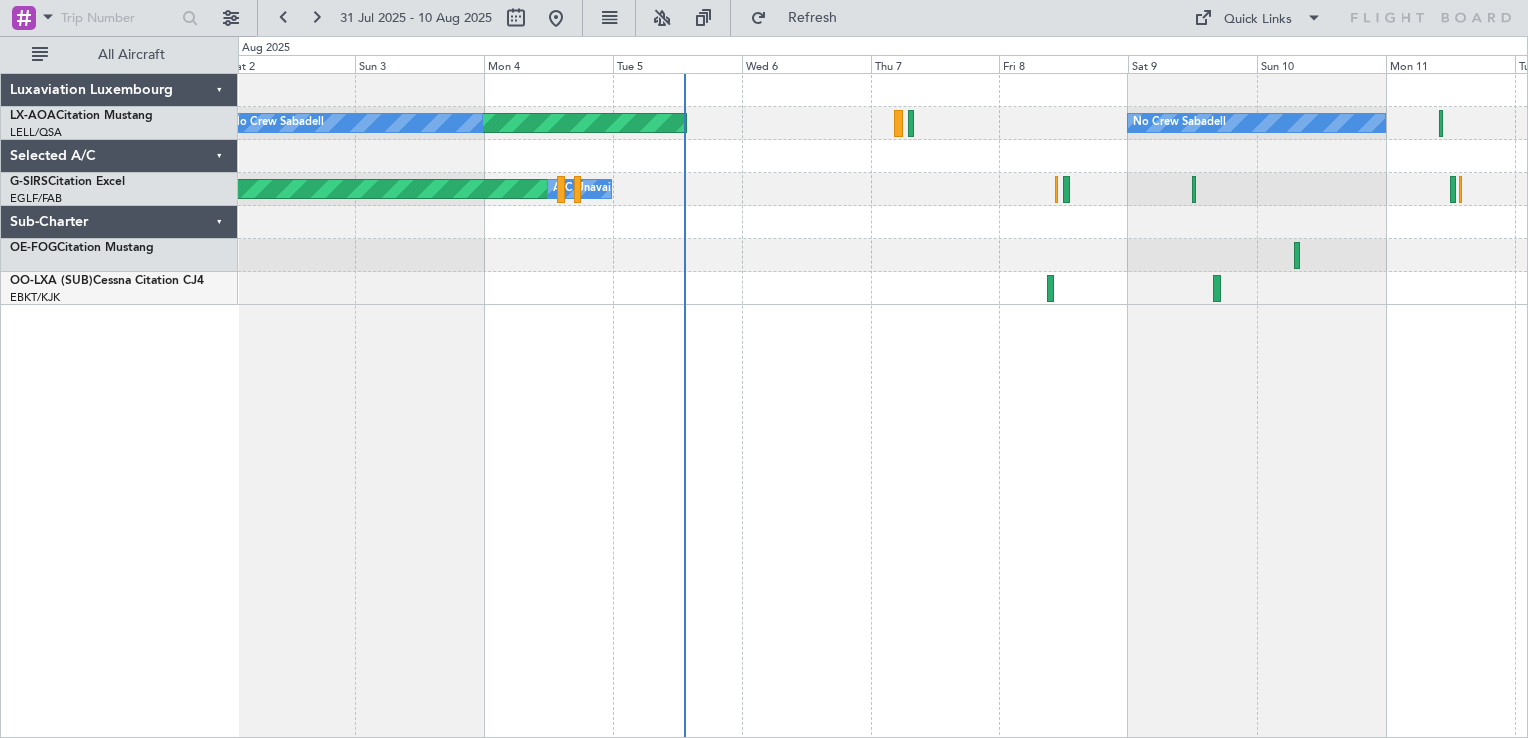 click on "AOG Maint Biarritz ([REGION])
No Crew Sabadell
No Crew Sabadell
Planned Maint Oxford ([REGION])
A/C Unavailable" 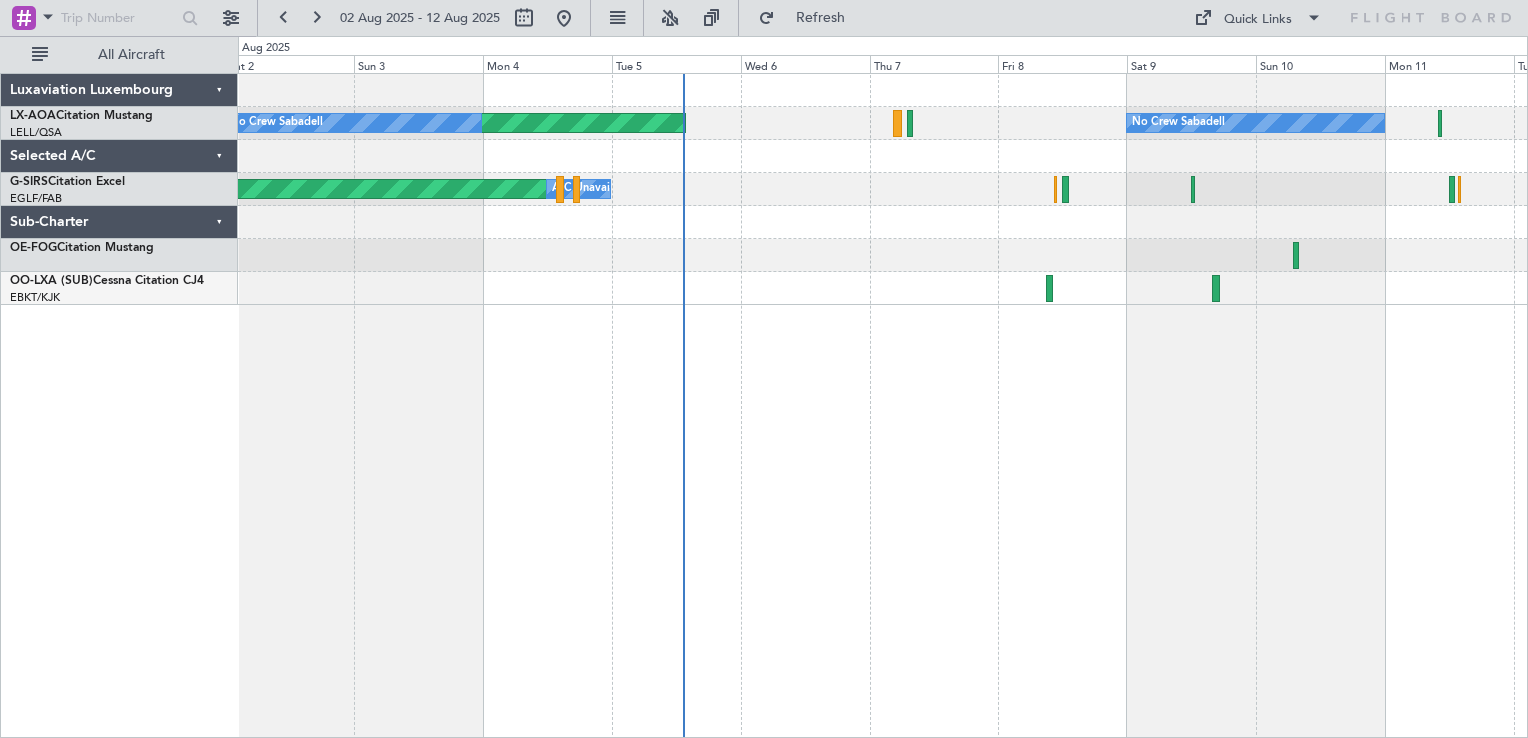click on "AOG Maint Biarritz ([REGION])
No Crew Sabadell
No Crew Sabadell
Planned Maint Oxford ([REGION])
A/C Unavailable" 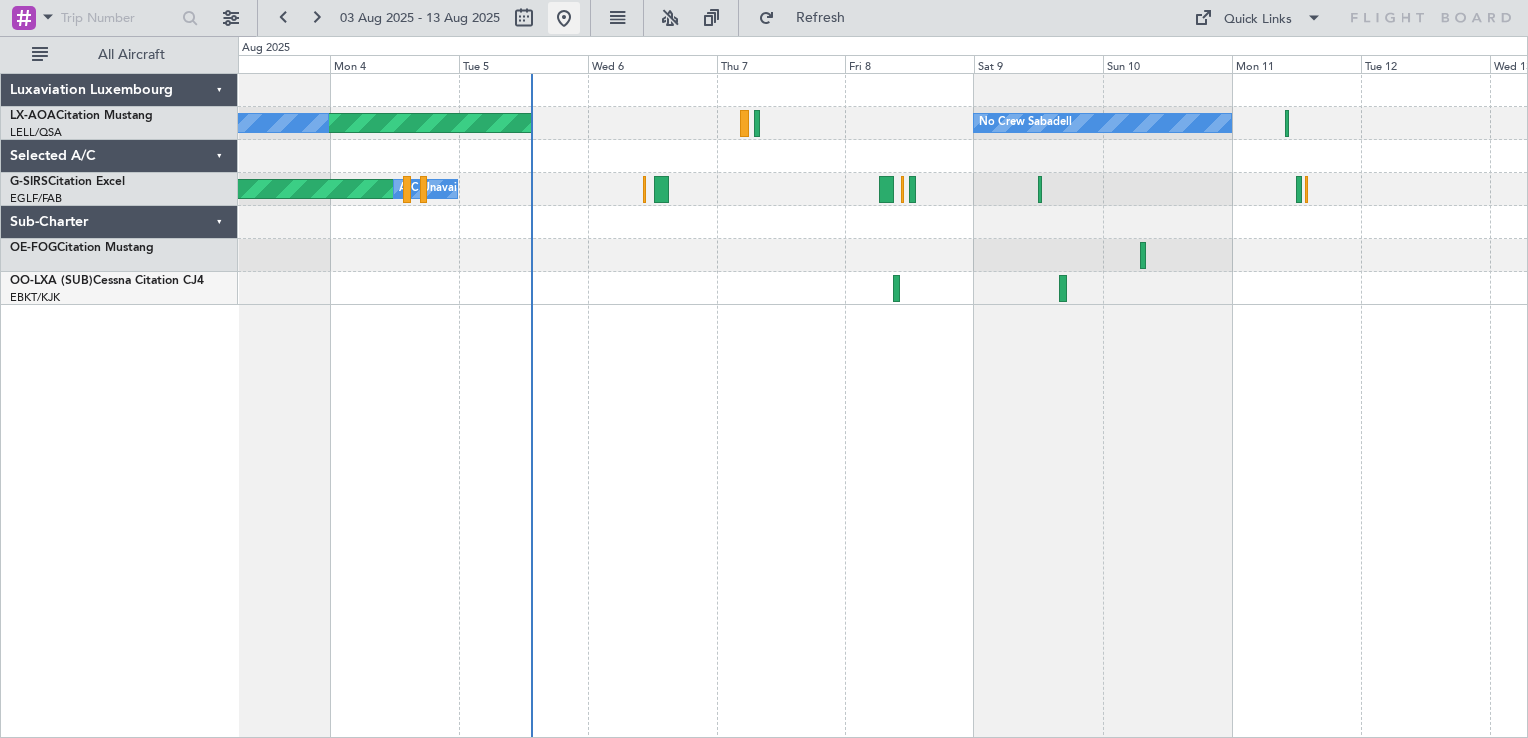 click at bounding box center [564, 18] 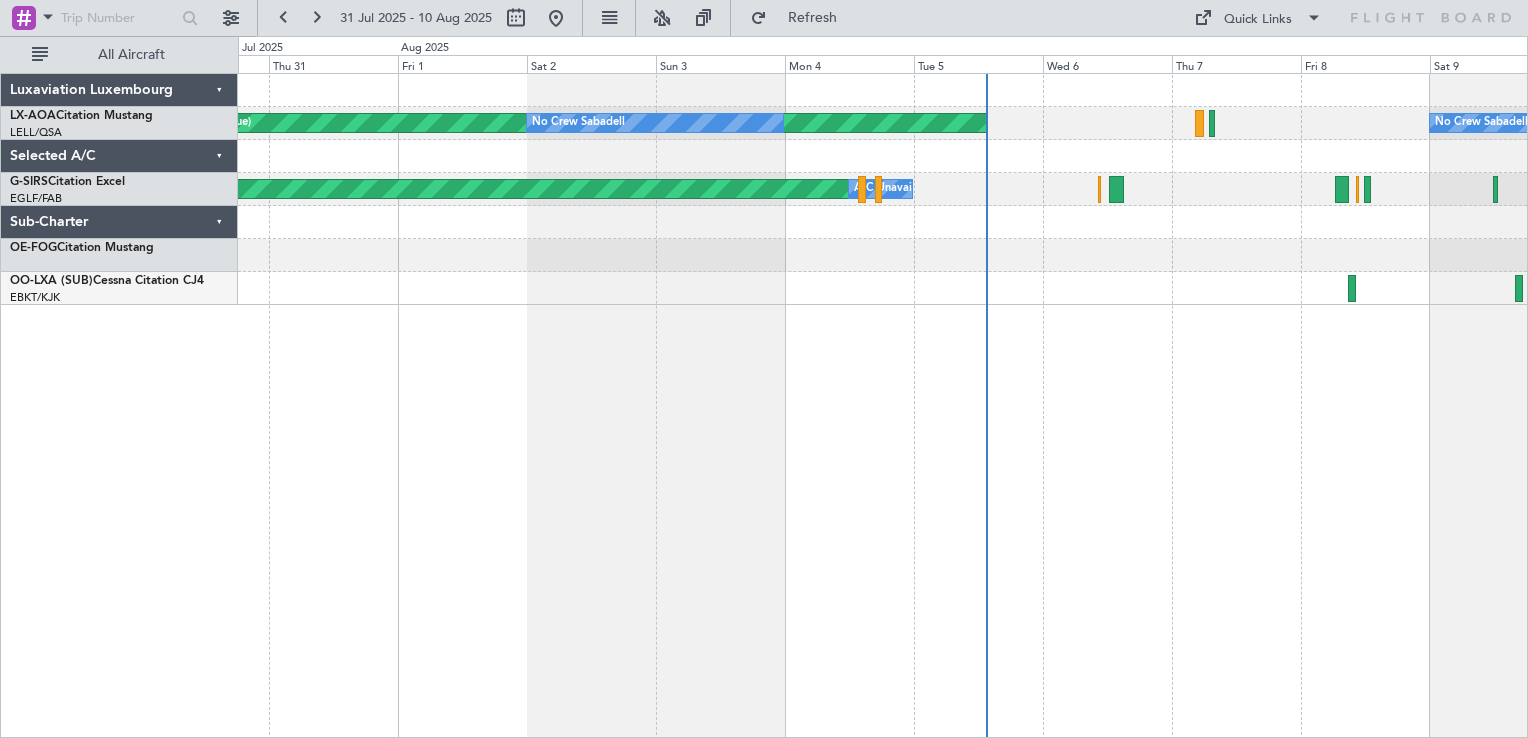 click on "No Crew Sabadell
AOG Maint Biarritz ([REGION])
No Crew Sabadell
Planned Maint Oxford ([REGION])
A/C Unavailable" 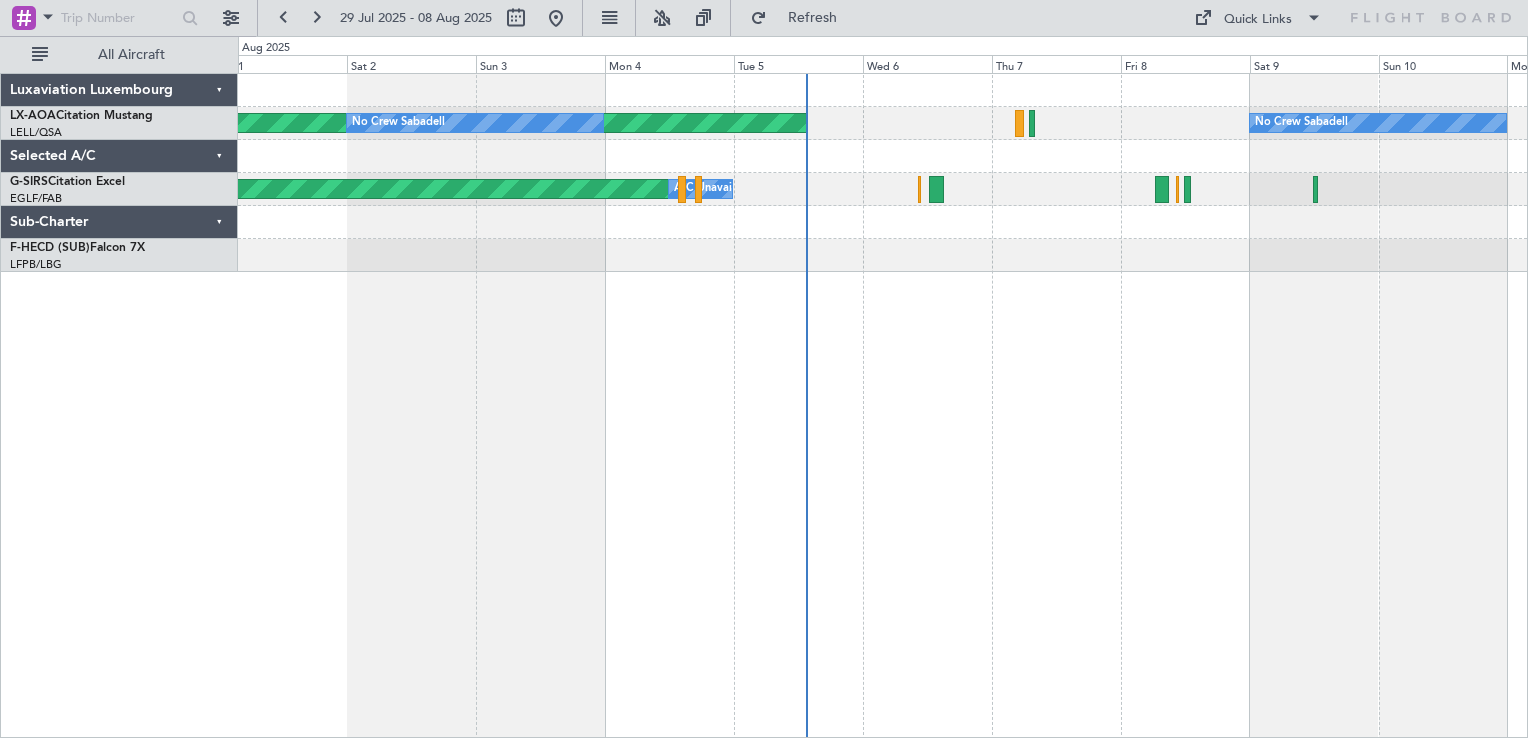 click on "AOG Maint Biarritz ([REGION])
No Crew Sabadell
No Crew Sabadell
Planned Maint Oxford ([REGION])
A/C Unavailable" 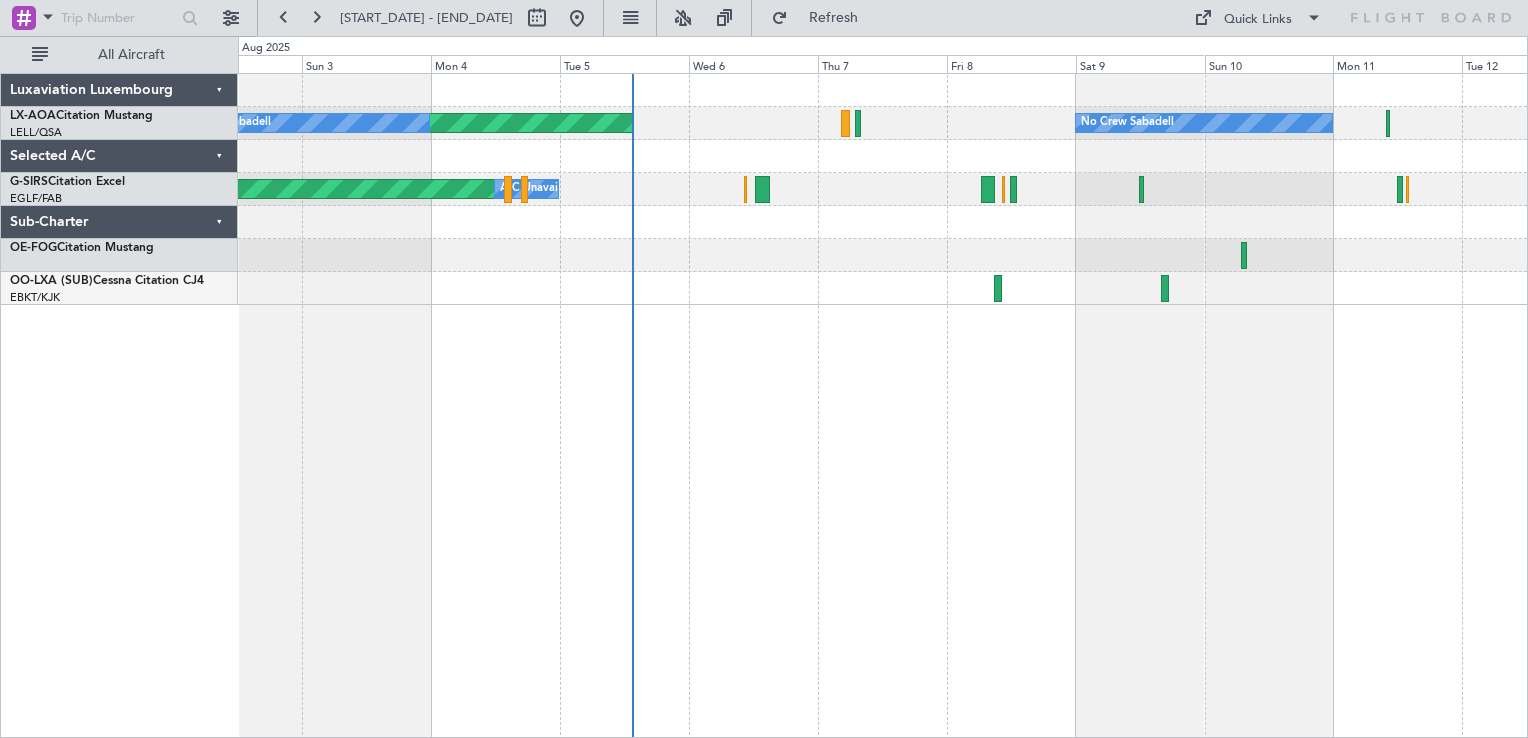 click on "AOG Maint Biarritz ([REGION])
No Crew Sabadell
No Crew Sabadell
Planned Maint Oxford ([REGION])
A/C Unavailable" 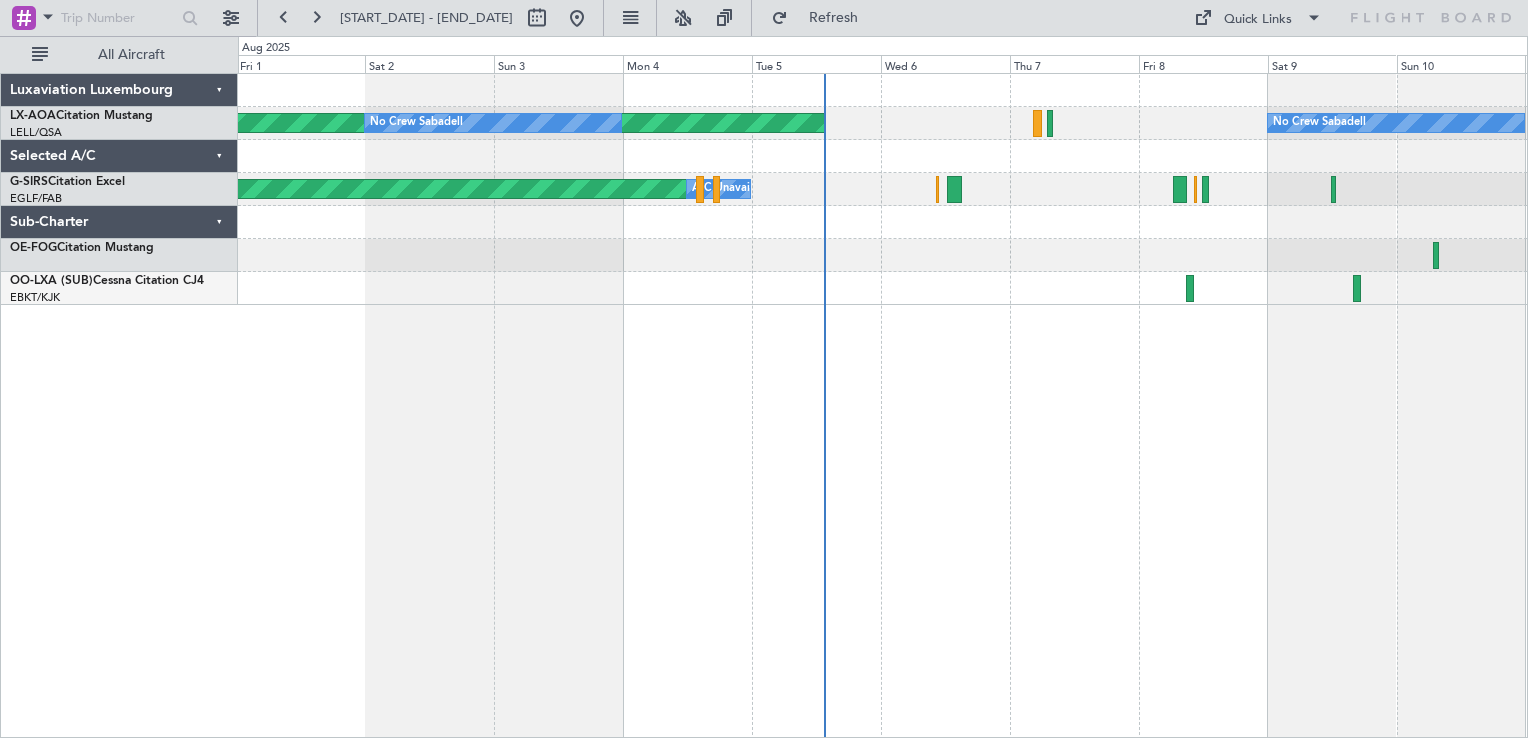 click on "AOG Maint Biarritz ([REGION])
No Crew Sabadell
No Crew Sabadell
Planned Maint Oxford ([REGION])
A/C Unavailable" 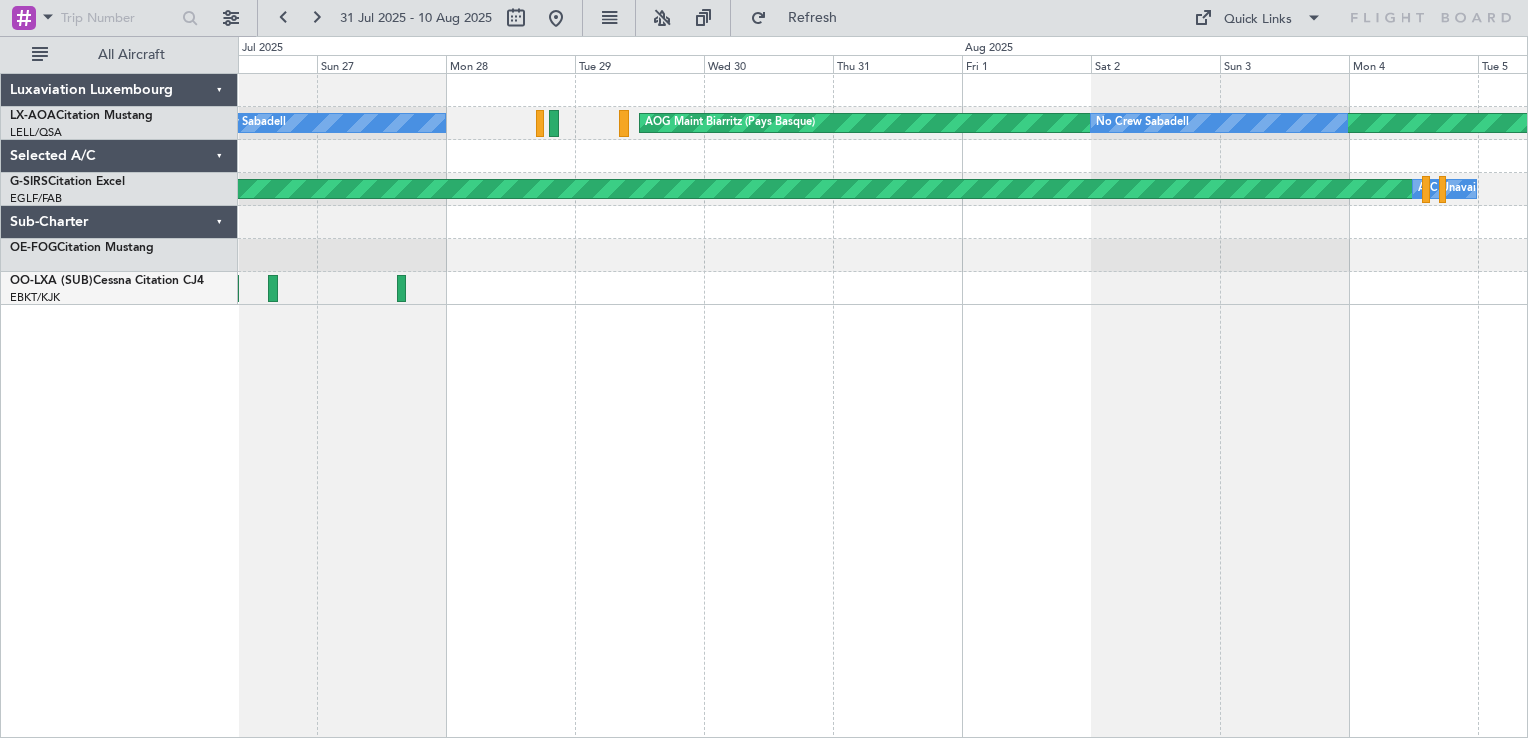 click on "AOG Maint Biarritz ([REGION])
No Crew Sabadell
No Crew Sabadell
Planned Maint Oxford ([REGION])
A/C Unavailable" 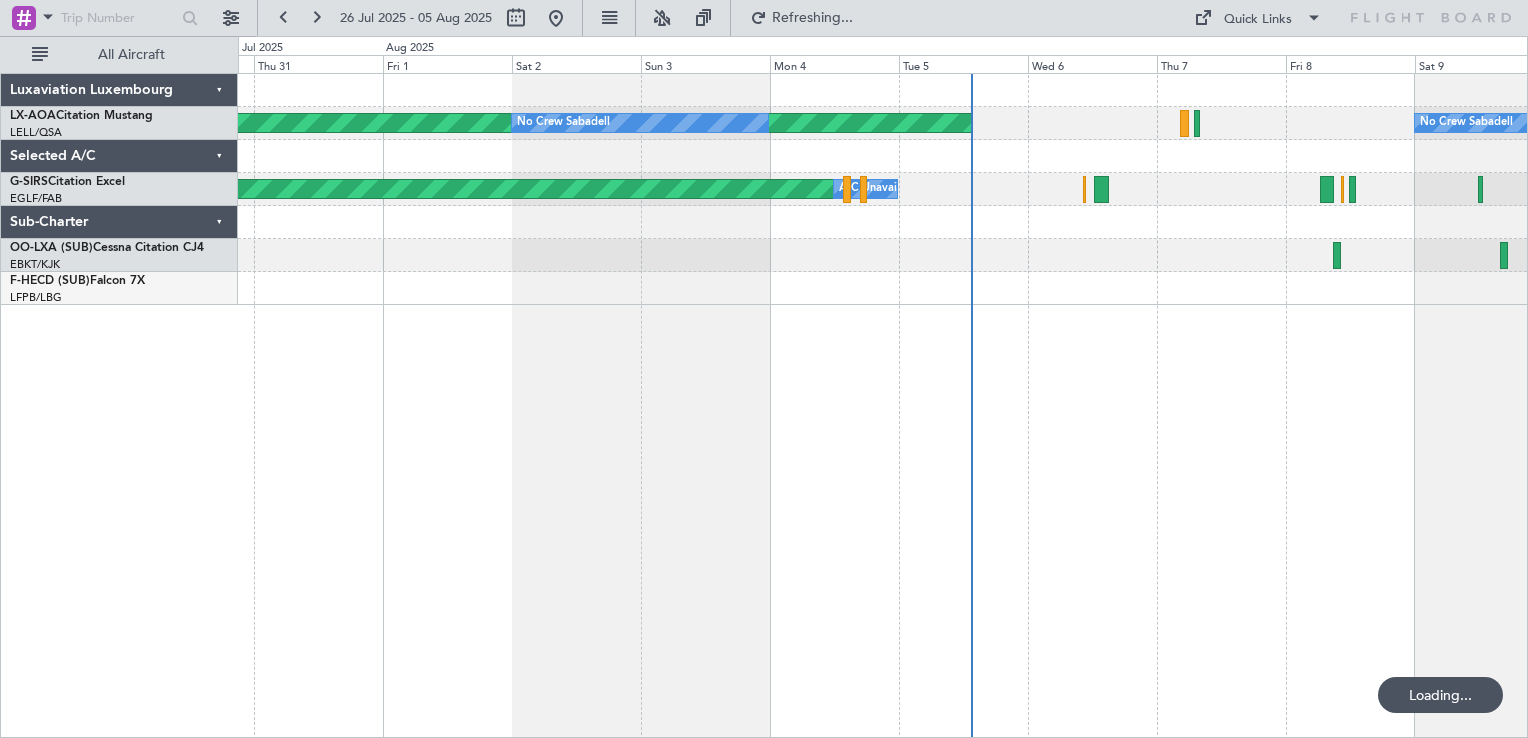 click on "AOG Maint Biarritz ([REGION])
No Crew Sabadell
No Crew Sabadell
Planned Maint Oxford ([REGION])
A/C Unavailable" 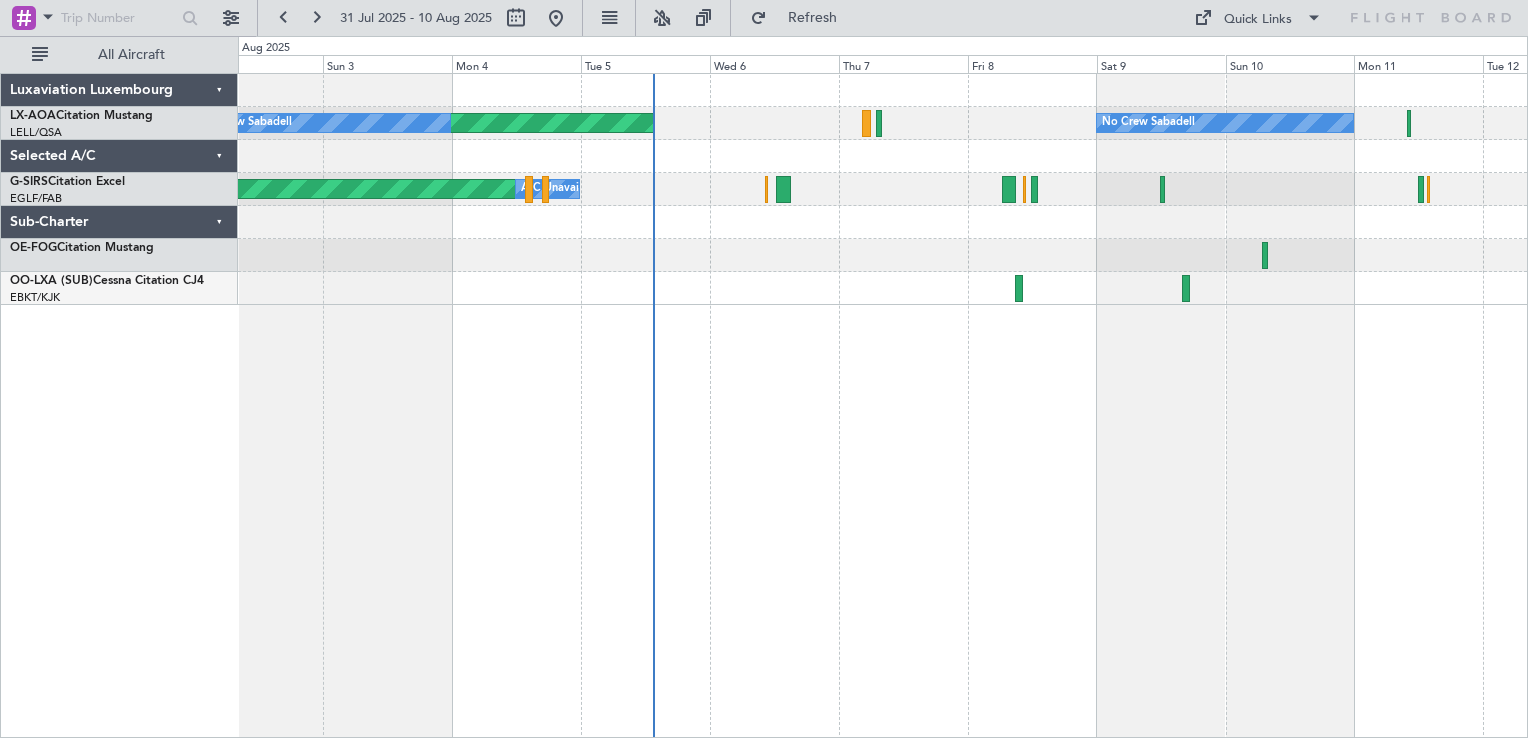 click on "No Crew Sabadell
AOG Maint Biarritz ([REGION])
No Crew Sabadell
Planned Maint Oxford ([REGION])
A/C Unavailable" 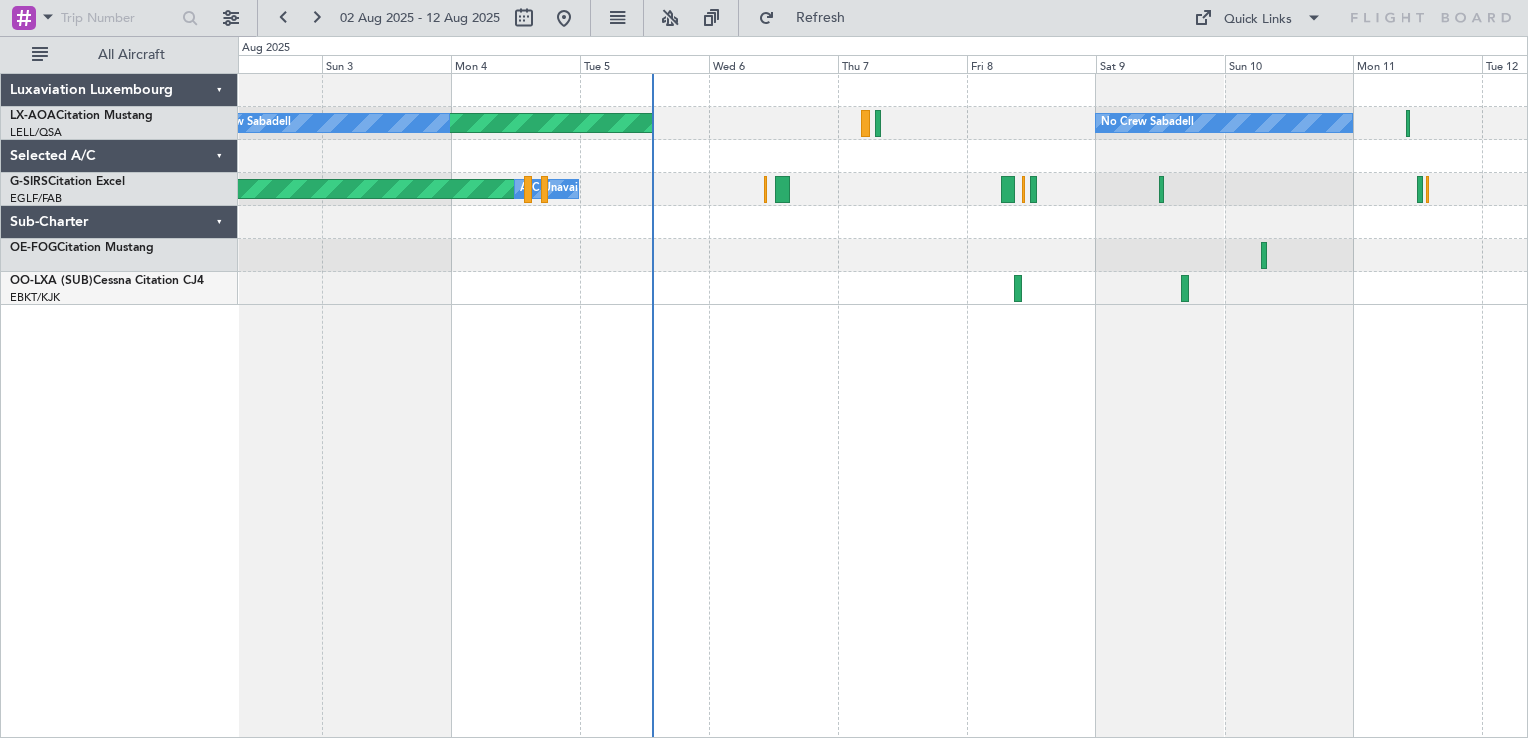 click on "Planned Maint Oxford (Kidlington)
A/C Unavailable" 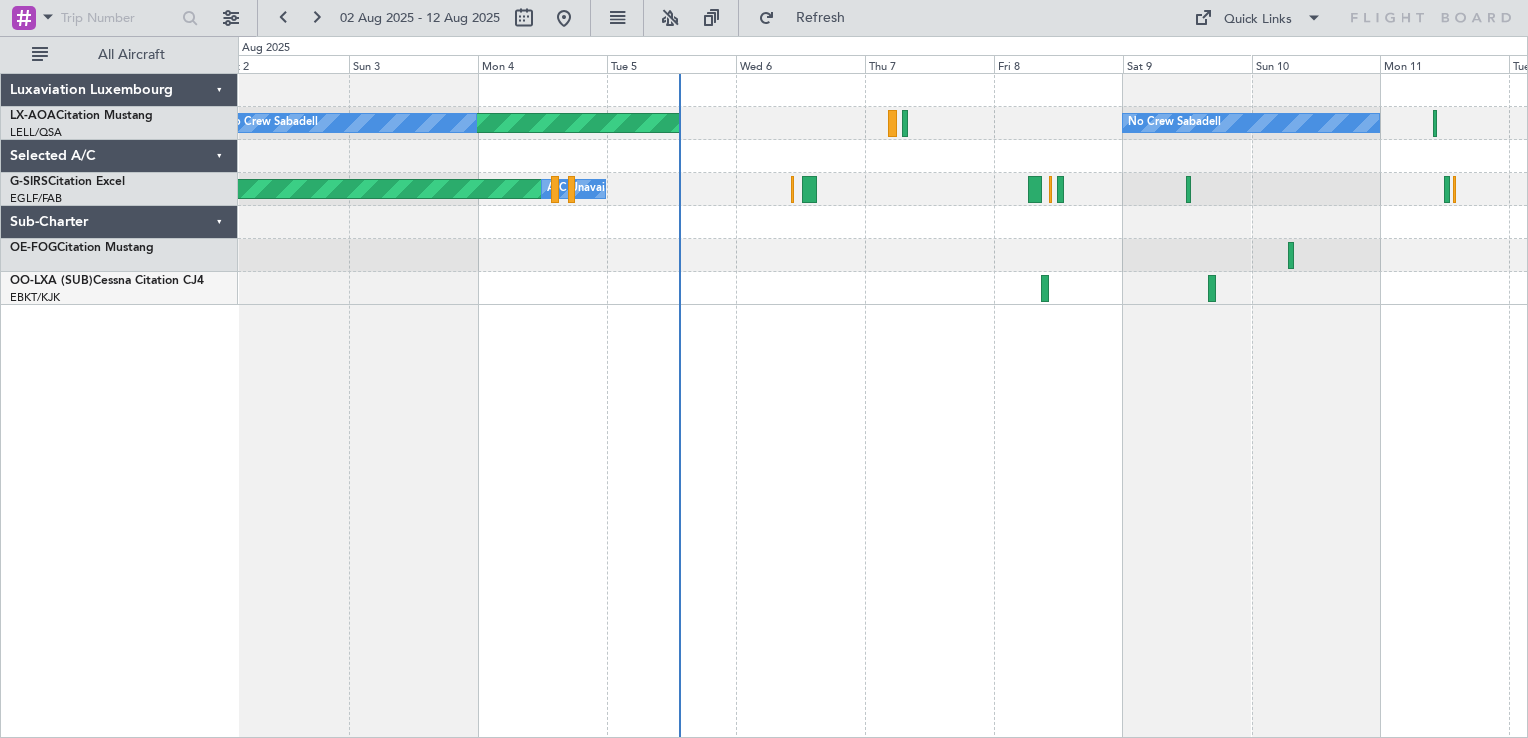 click on "No Crew Sabadell
AOG Maint Biarritz ([REGION])
No Crew Sabadell
Planned Maint Oxford ([REGION])
A/C Unavailable" 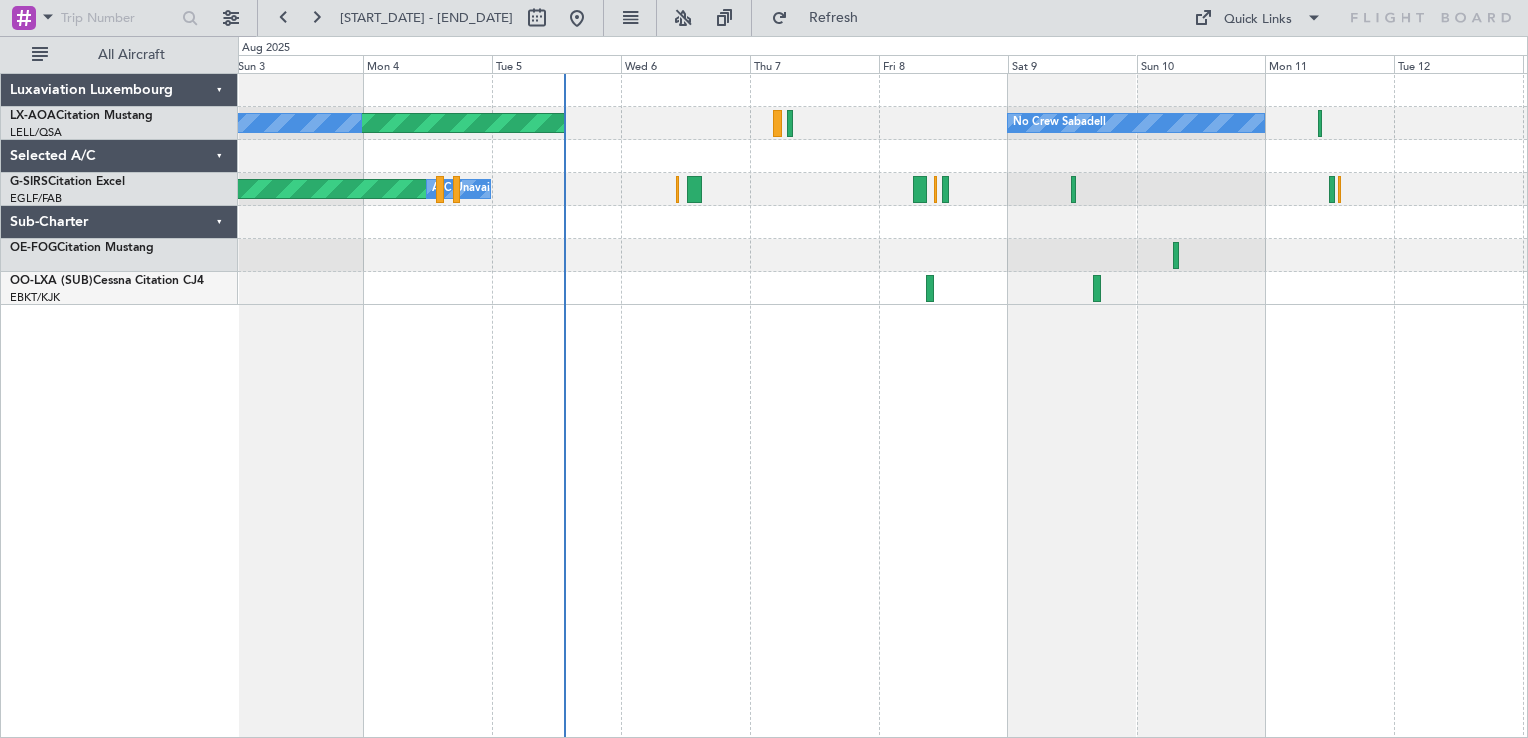 click on "No Crew Sabadell
AOG Maint Biarritz ([REGION])
No Crew Sabadell
Planned Maint Oxford ([REGION])
A/C Unavailable" 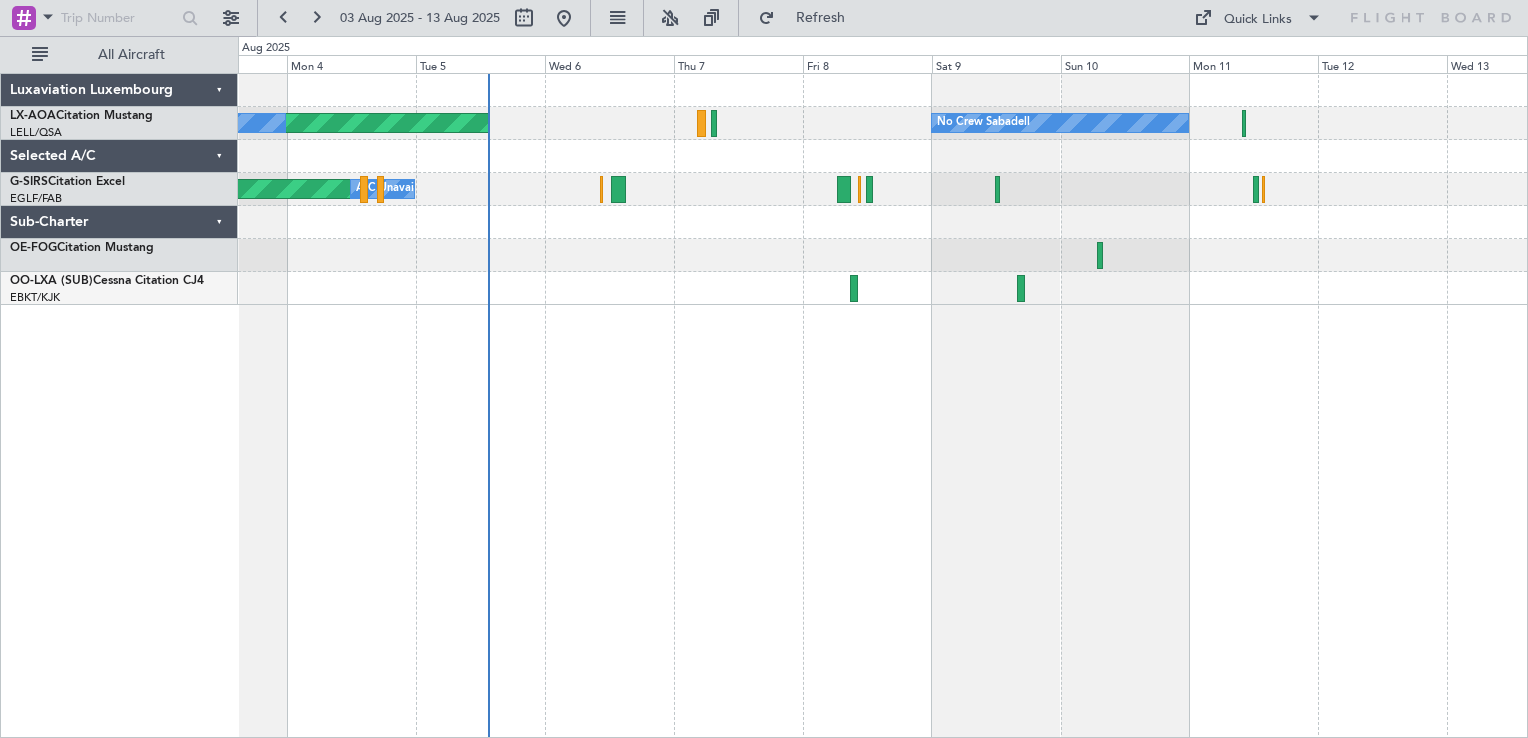 click on "No Crew Sabadell
AOG Maint Biarritz ([REGION])
No Crew Sabadell
No Crew Sabadell
Planned Maint Oxford ([REGION])
A/C Unavailable" 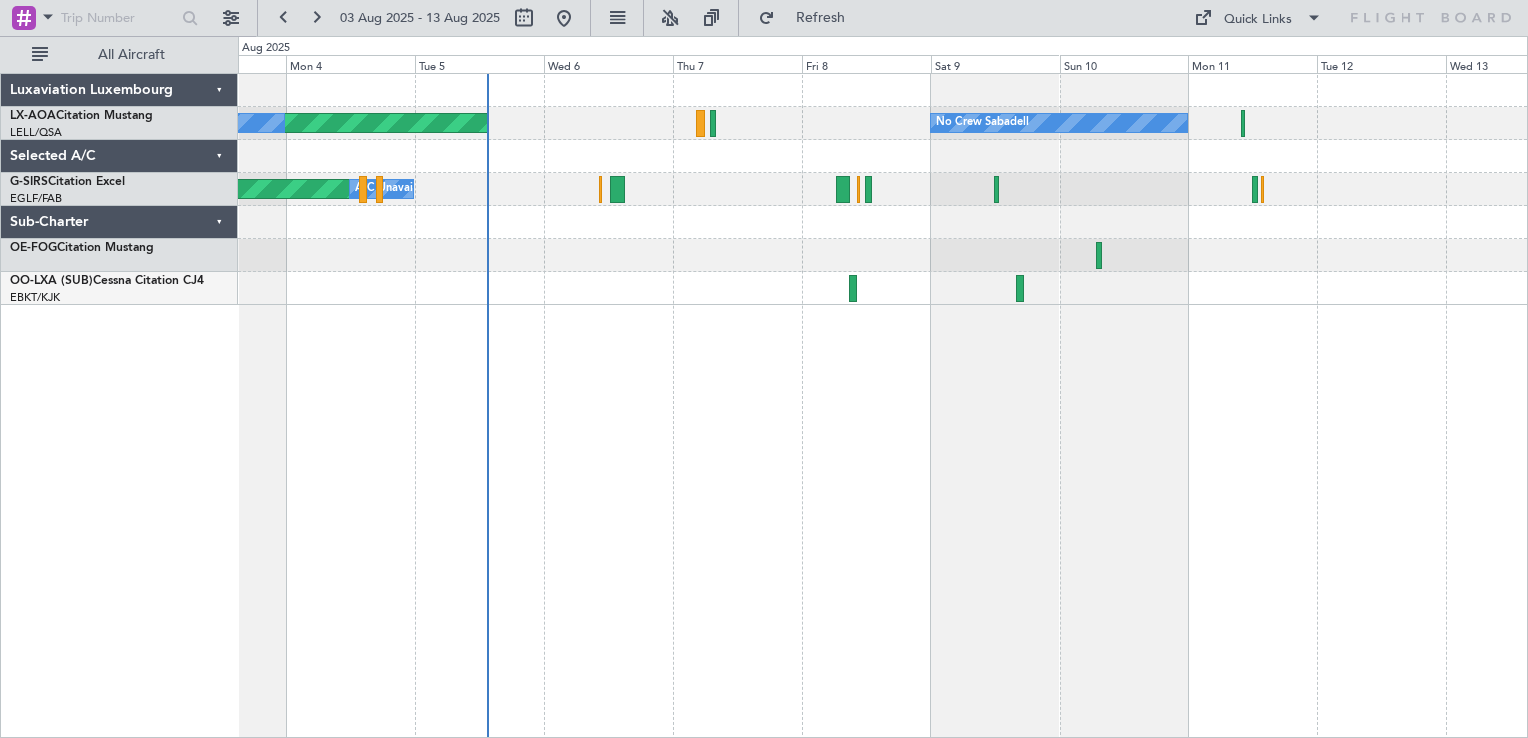 click on "Planned Maint Oxford (Kidlington)
A/C Unavailable" 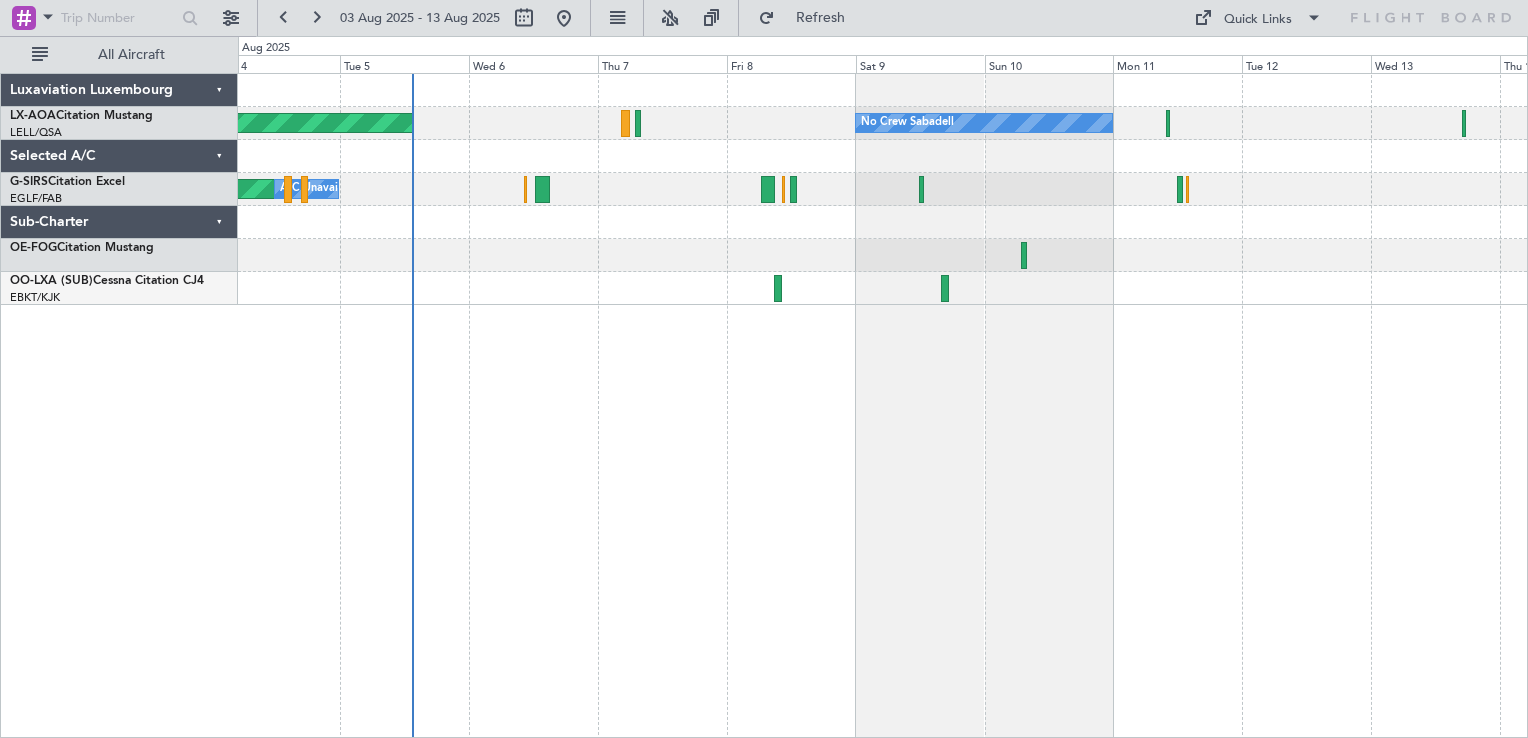 click on "No Crew Sabadell
AOG Maint Biarritz ([REGION])
No Crew Sabadell
No Crew Sabadell
Planned Maint Oxford ([REGION])
A/C Unavailable" 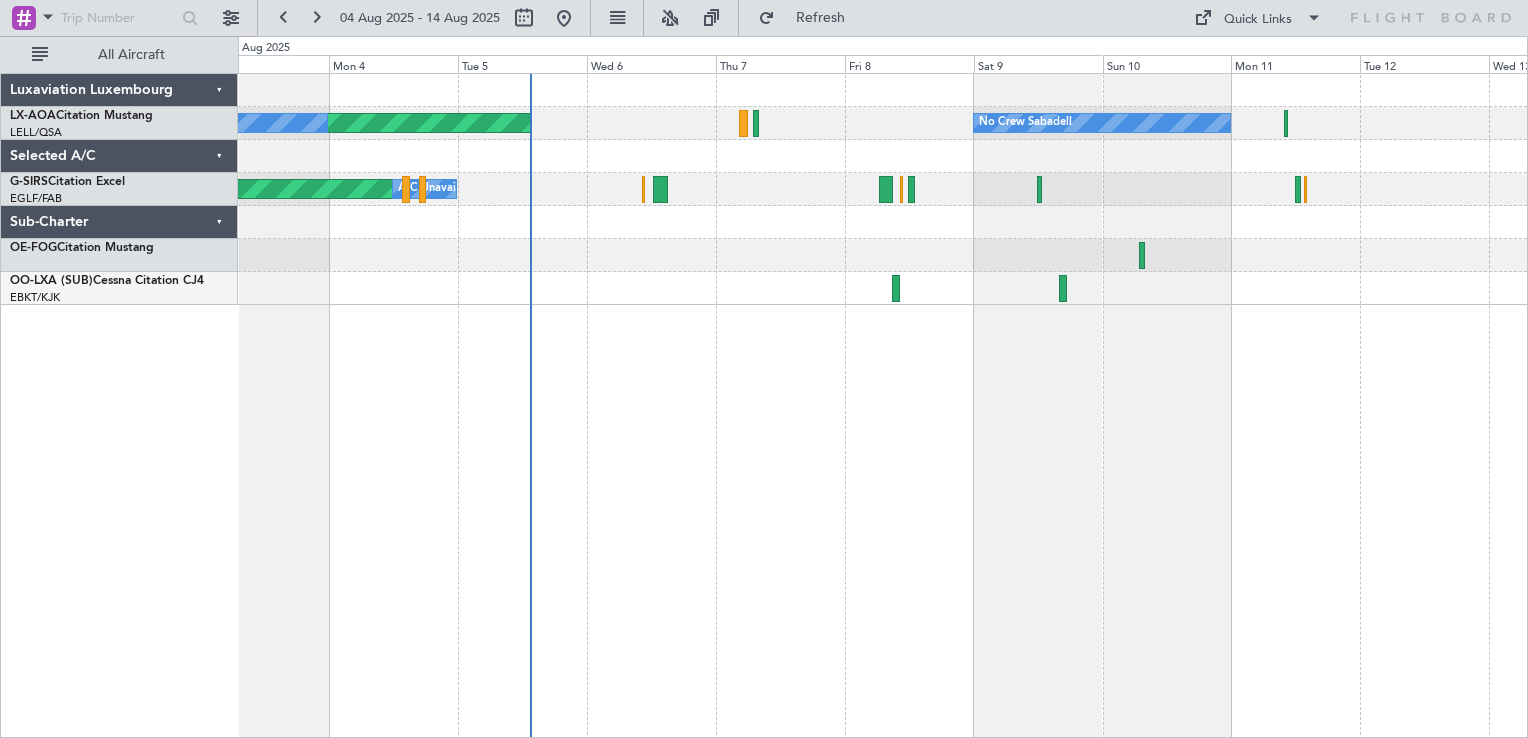 click on "No Crew Sabadell
AOG Maint Biarritz ([REGION])
No Crew Sabadell
Planned Maint Oxford ([REGION])
A/C Unavailable" 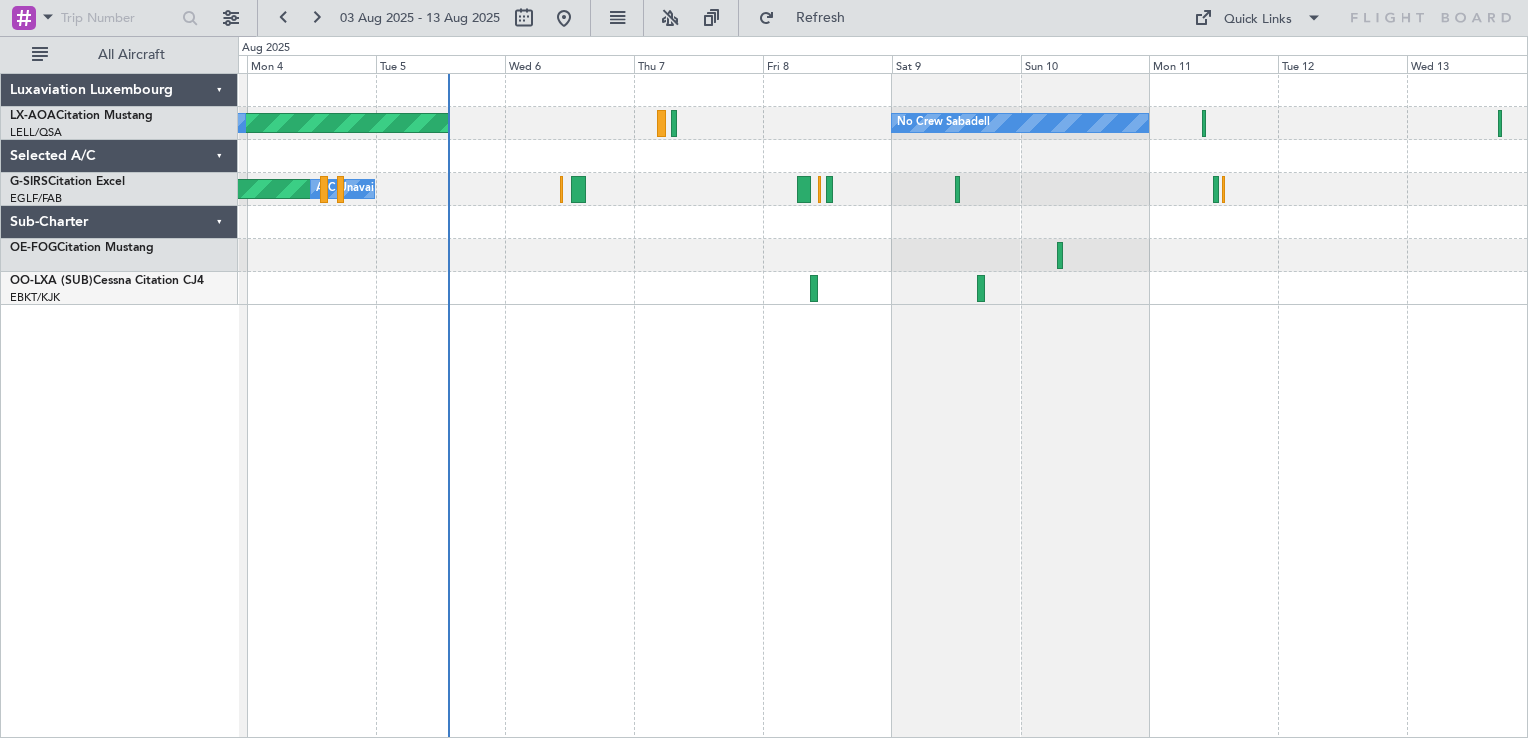 click on "No Crew Sabadell
AOG Maint Biarritz ([REGION])
No Crew Sabadell
No Crew Sabadell
Planned Maint Oxford ([REGION])
A/C Unavailable" 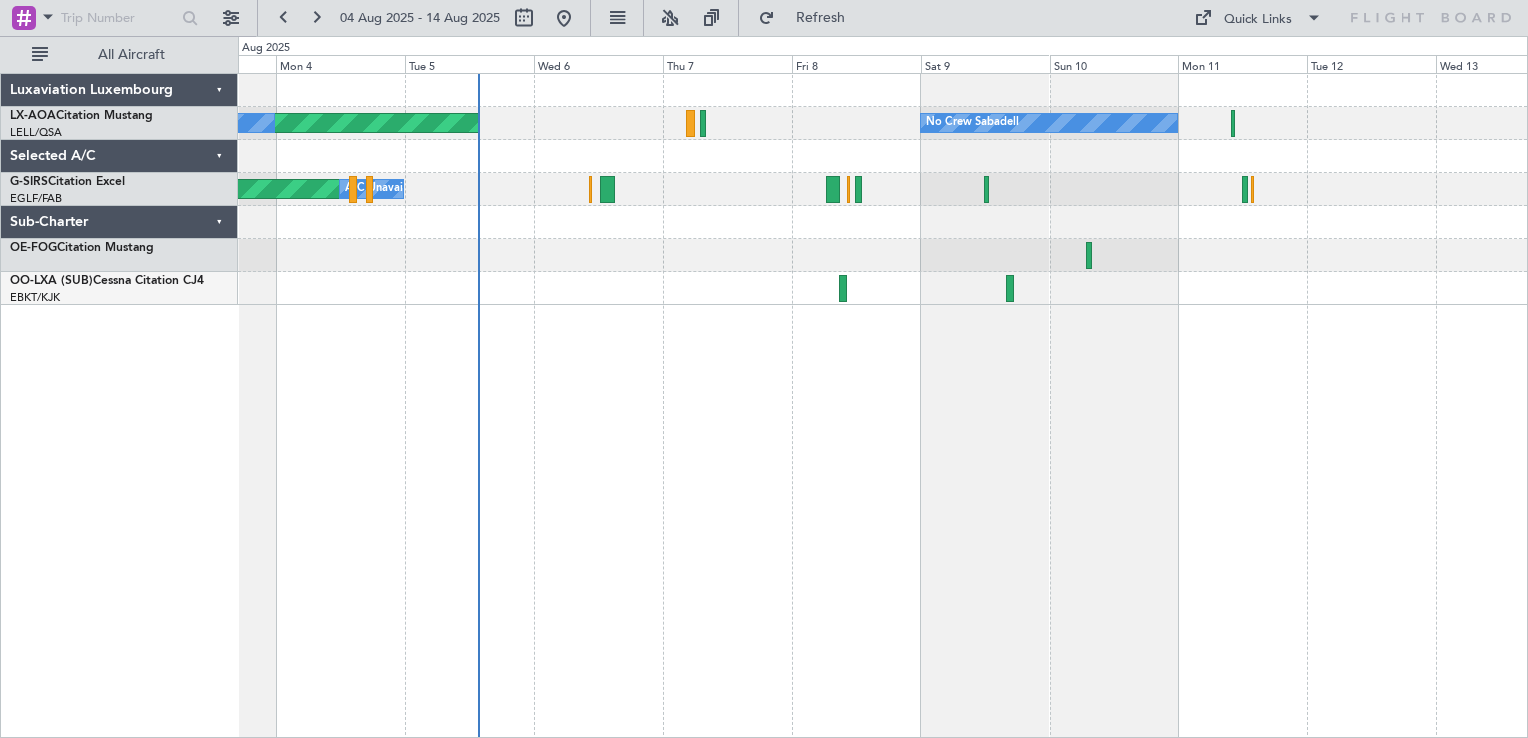 click on "No Crew Sabadell
AOG Maint Biarritz ([REGION])
No Crew Sabadell
No Crew Sabadell
Planned Maint Oxford ([REGION])
A/C Unavailable" 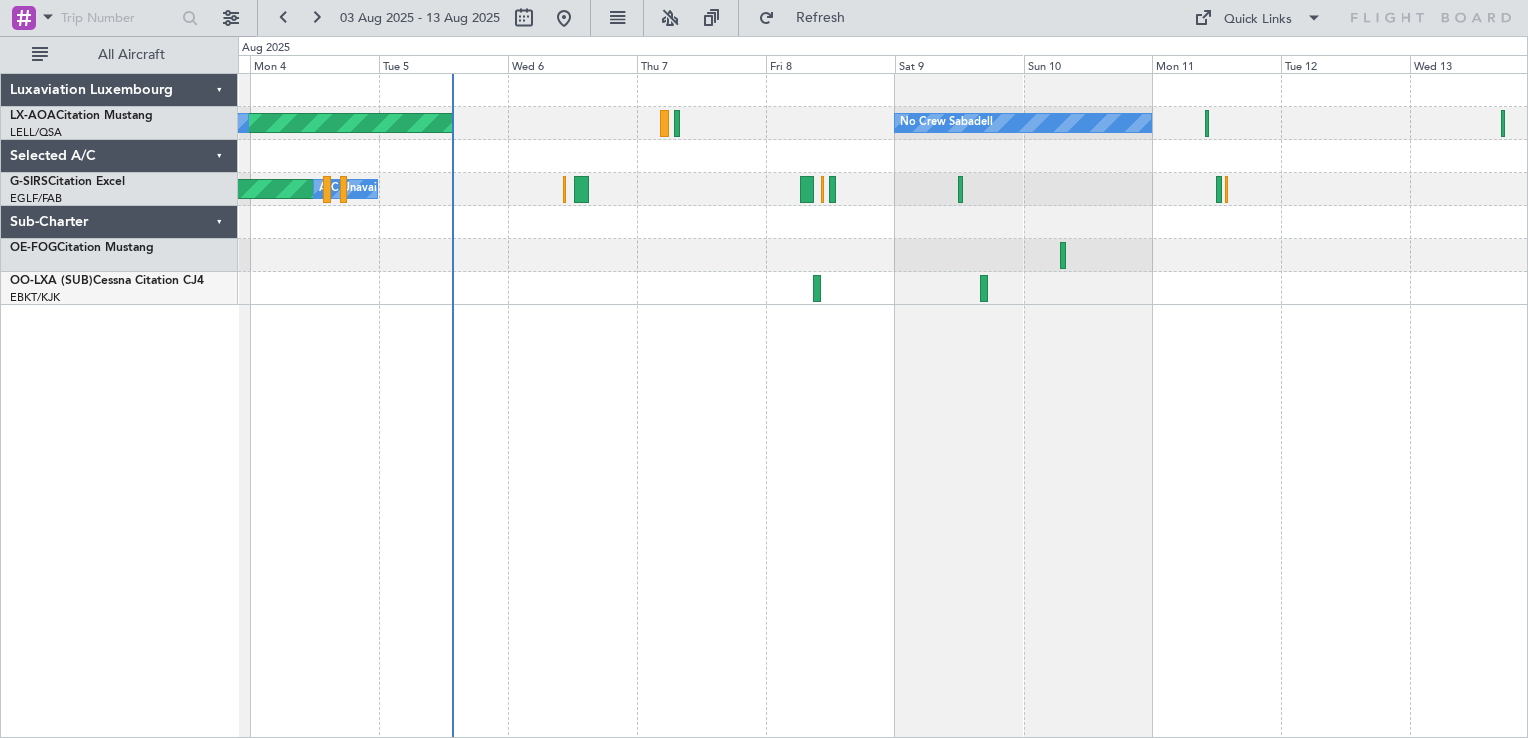 click 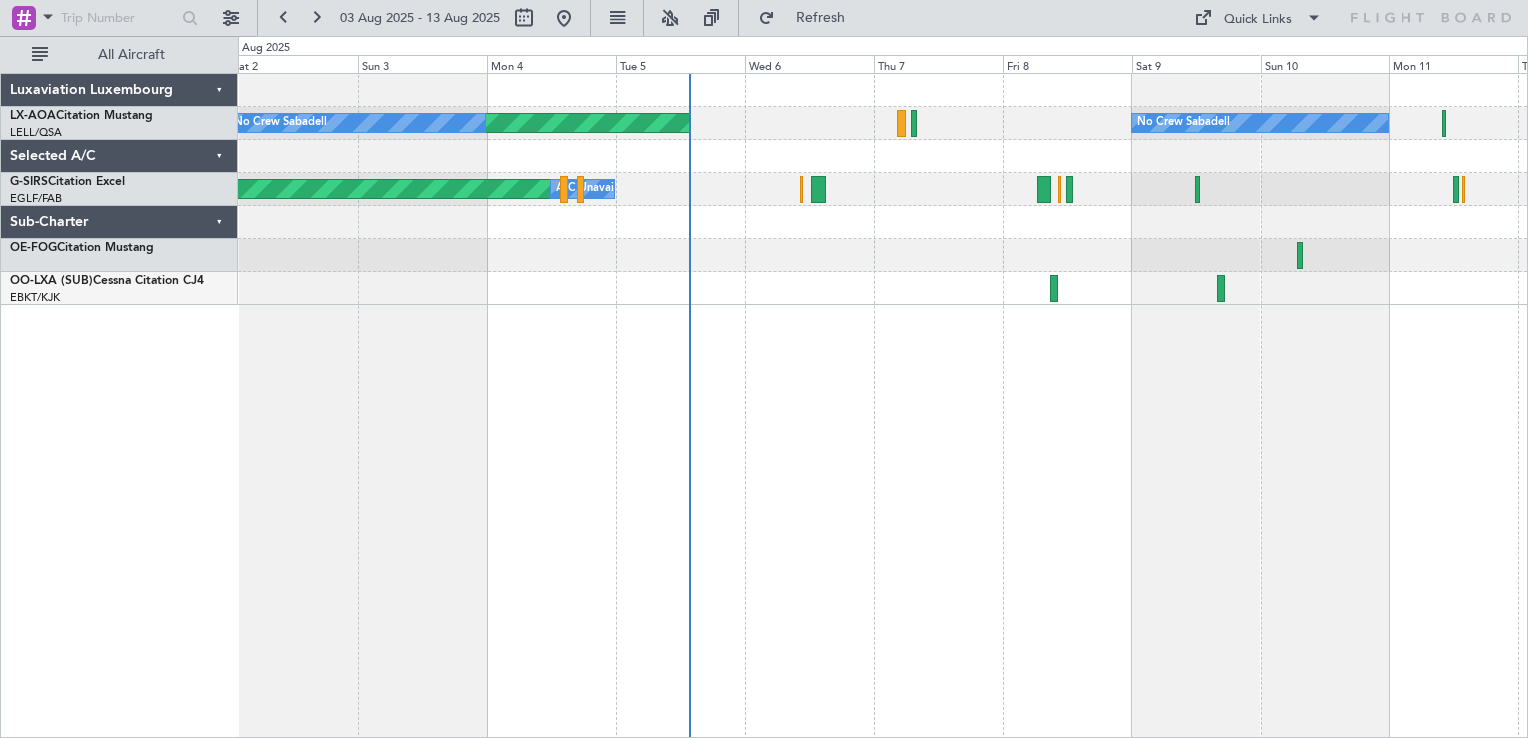 click on "No Crew Sabadell
AOG Maint Biarritz ([REGION])
No Crew Sabadell
Planned Maint Oxford ([REGION])
A/C Unavailable" 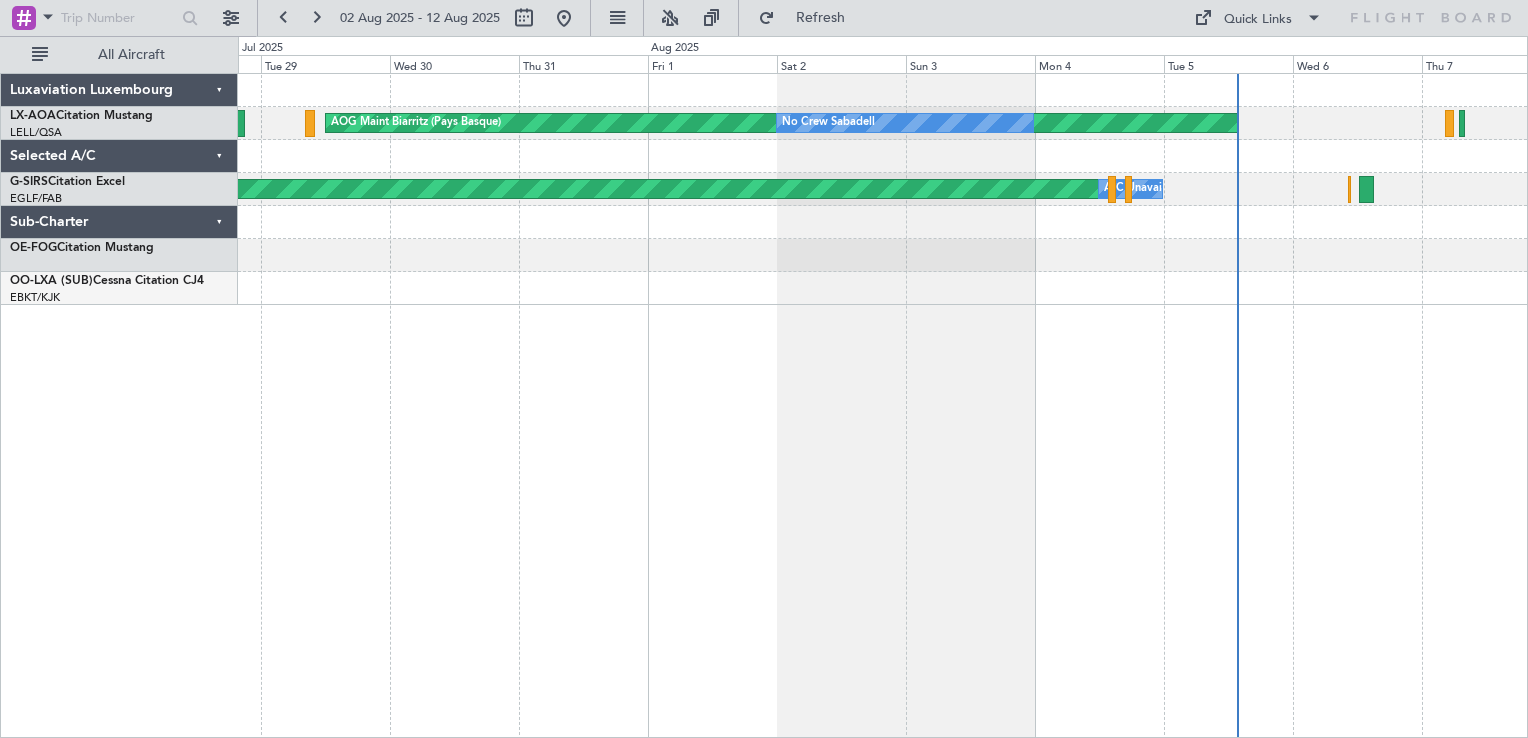 click on "AOG Maint Biarritz ([REGION])
No Crew Sabadell
No Crew Sabadell
No Crew Sabadell
Planned Maint Oxford ([REGION])
A/C Unavailable" 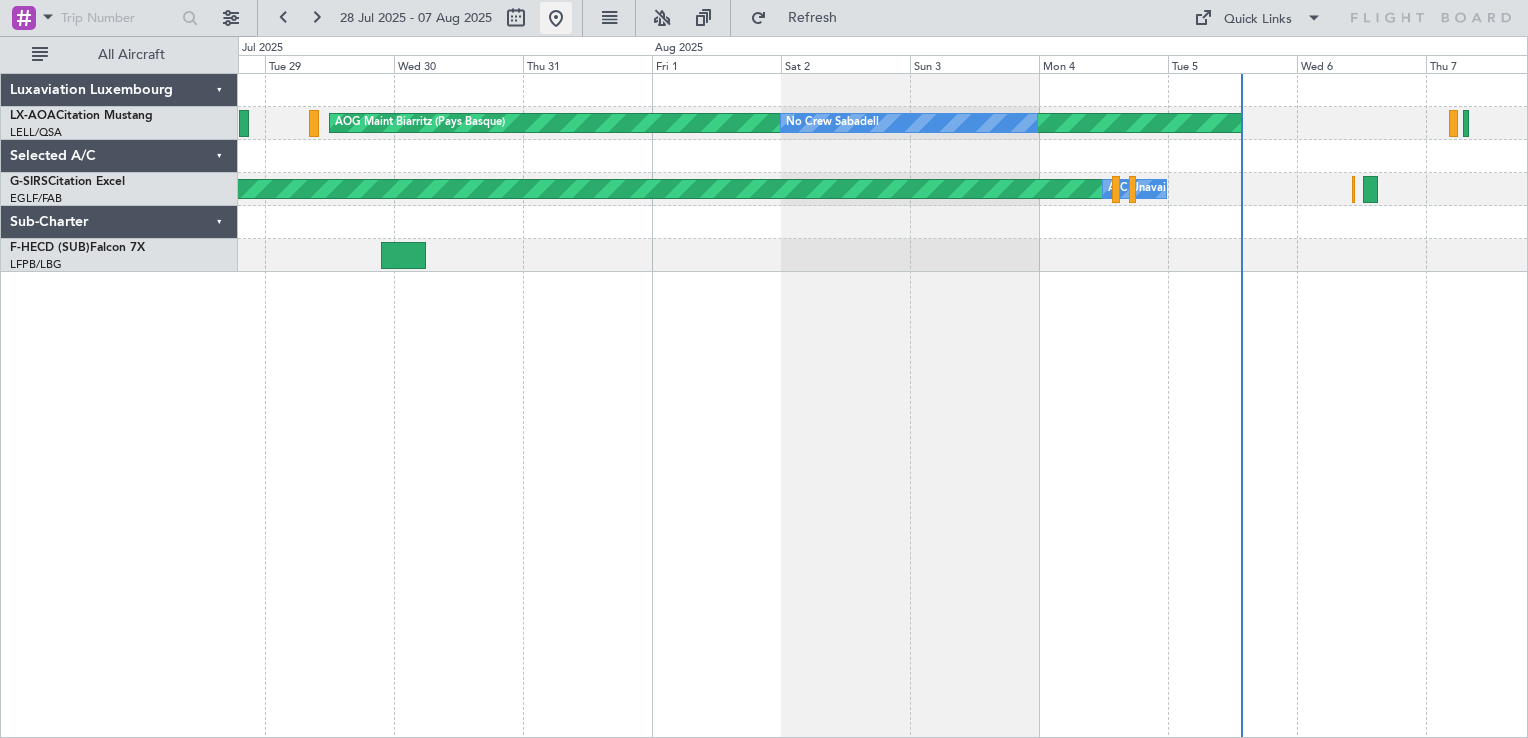 click at bounding box center (556, 18) 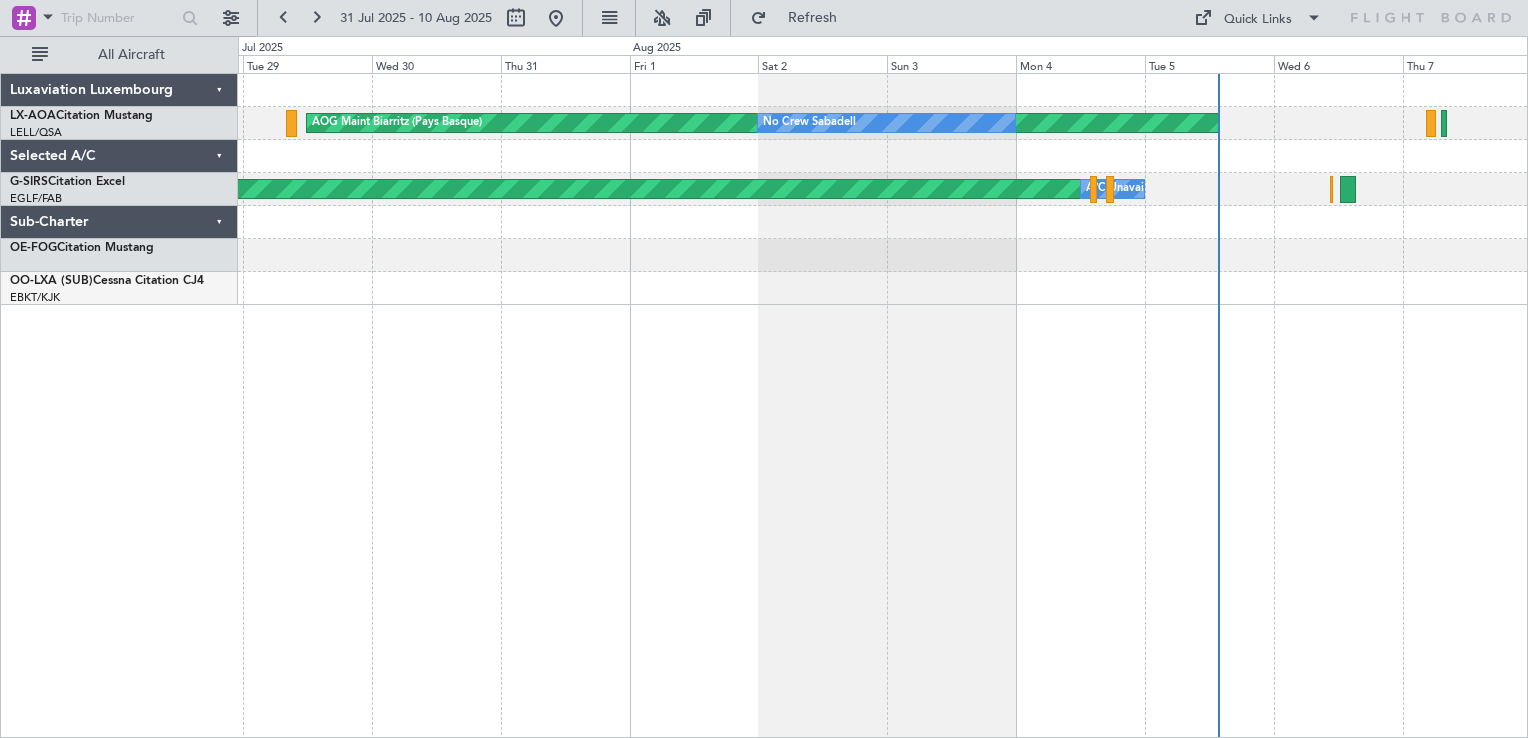click on "AOG Maint Biarritz ([REGION])
No Crew Sabadell
No Crew Sabadell
No Crew Sabadell
Planned Maint Oxford ([REGION])
A/C Unavailable" 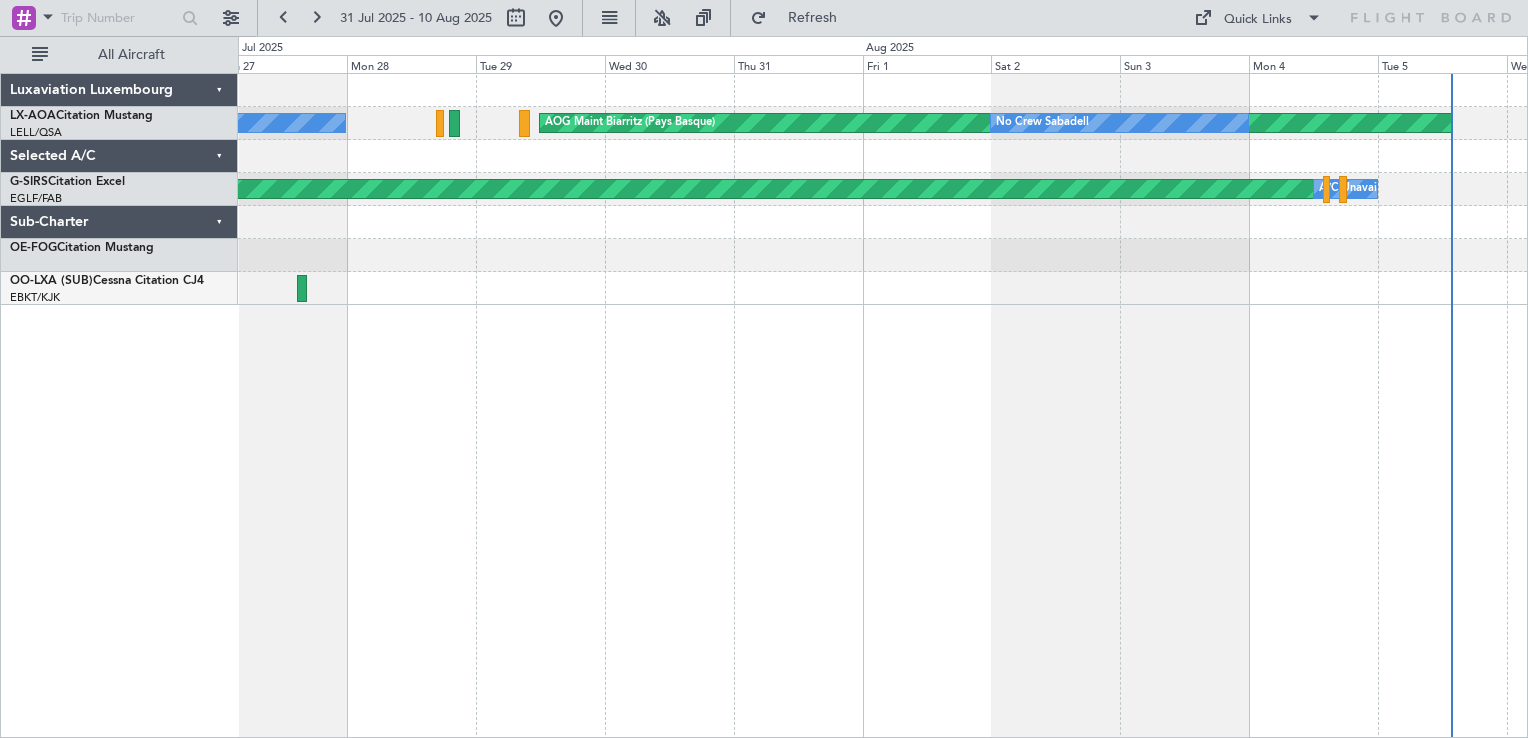 click on "AOG Maint Biarritz ([REGION])
No Crew Sabadell
No Crew Sabadell
Planned Maint Oxford ([REGION])
A/C Unavailable" 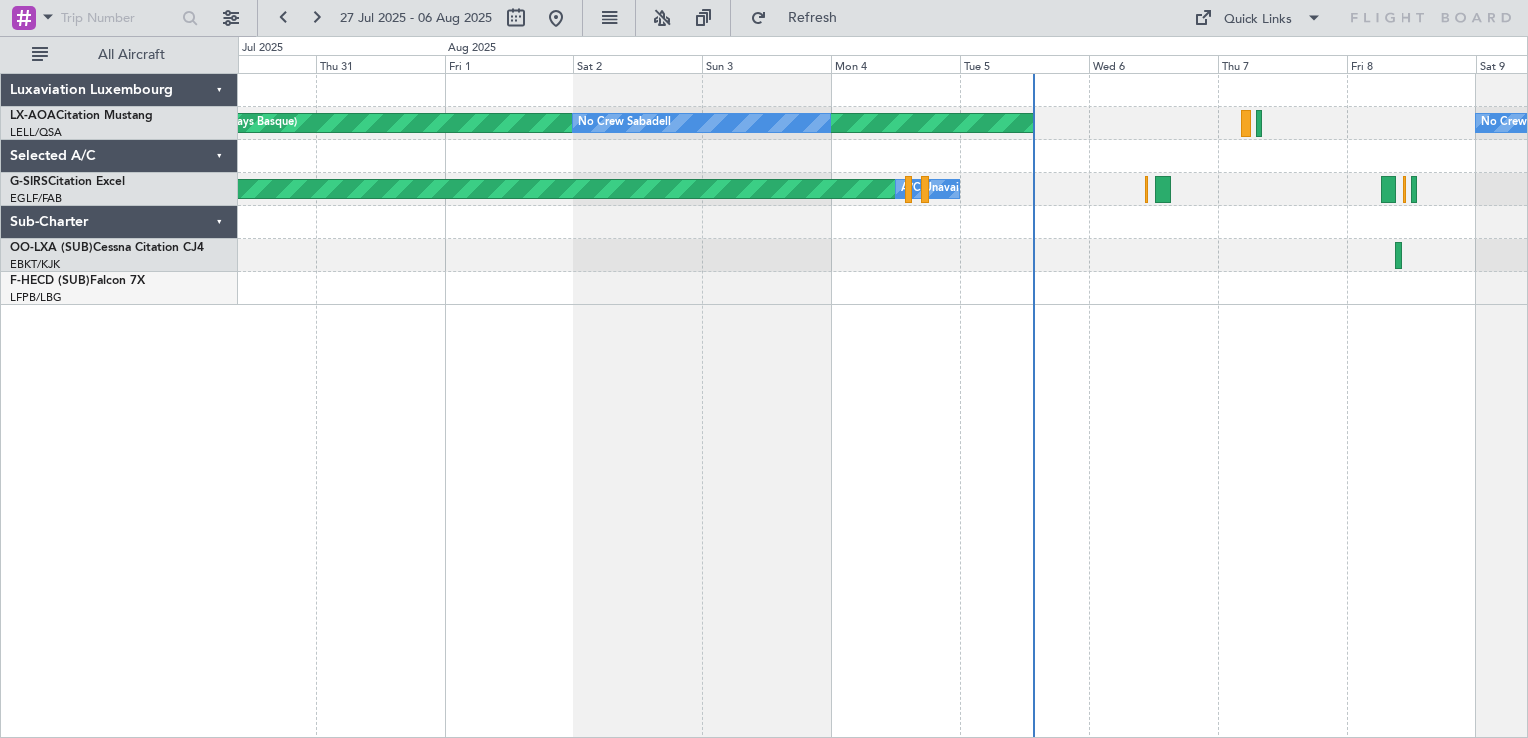 click on "AOG Maint Biarritz ([REGION])
No Crew Sabadell
No Crew Sabadell
No Crew Sabadell
Planned Maint Oxford ([REGION])
A/C Unavailable" 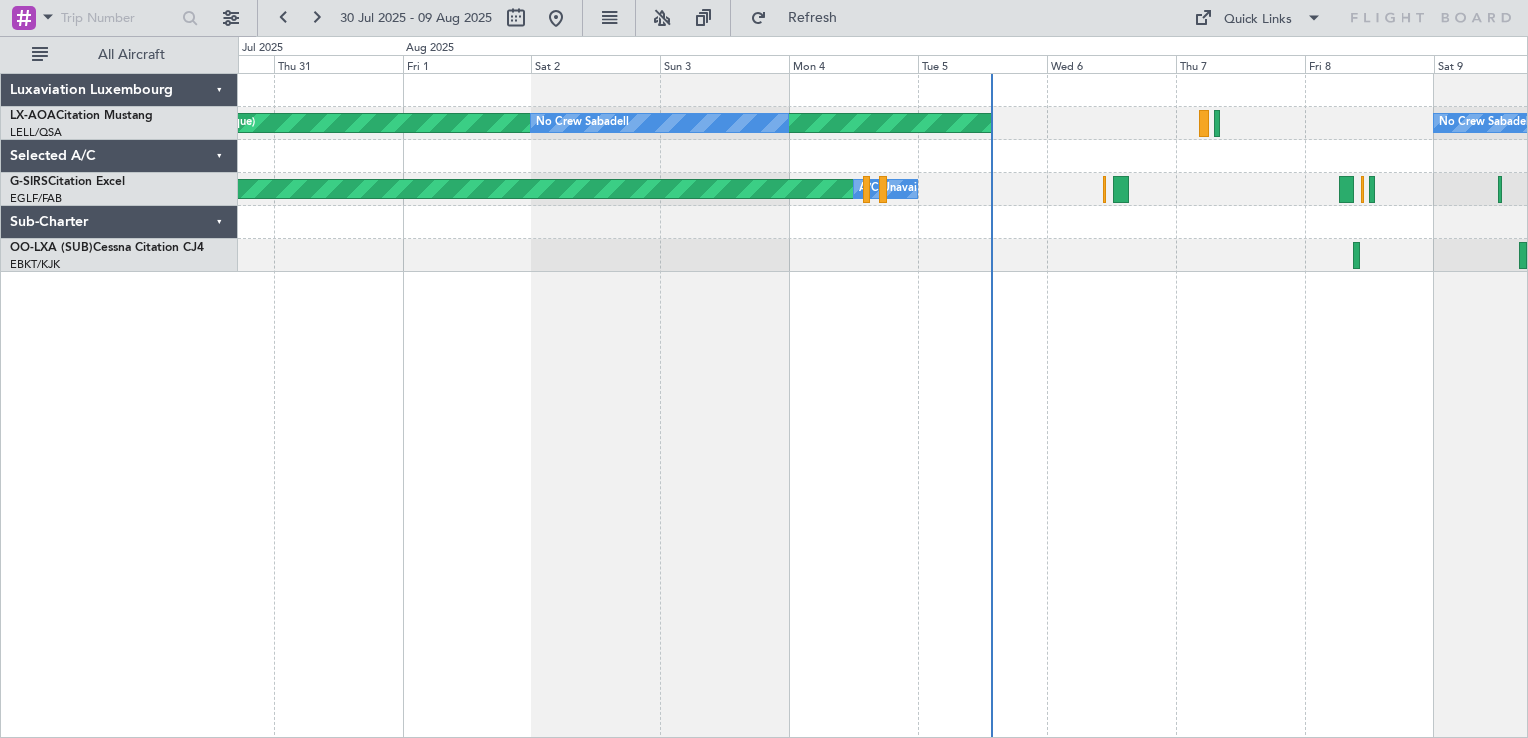 click on "30 Jul 2025 - 09 Aug 2025" at bounding box center (420, 18) 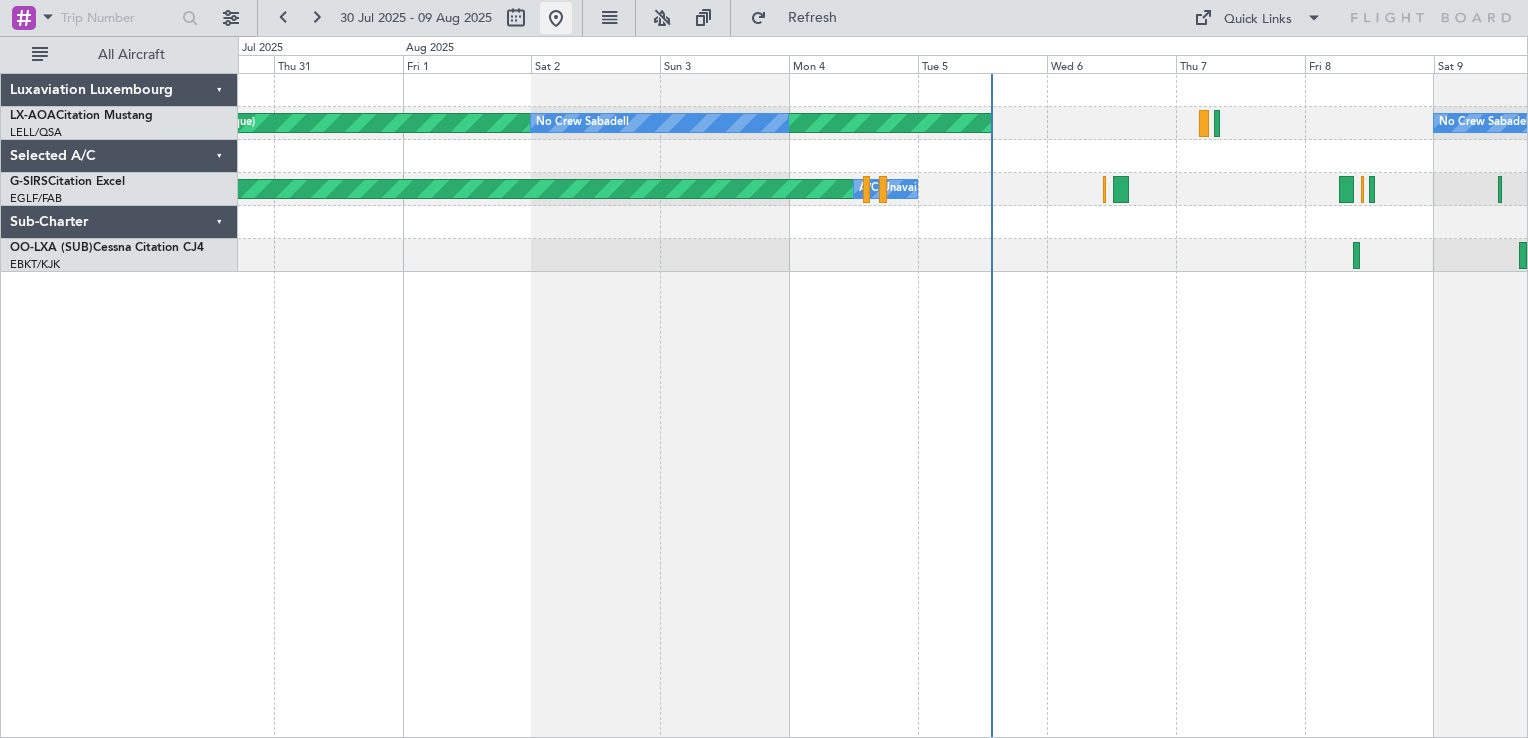 click at bounding box center (556, 18) 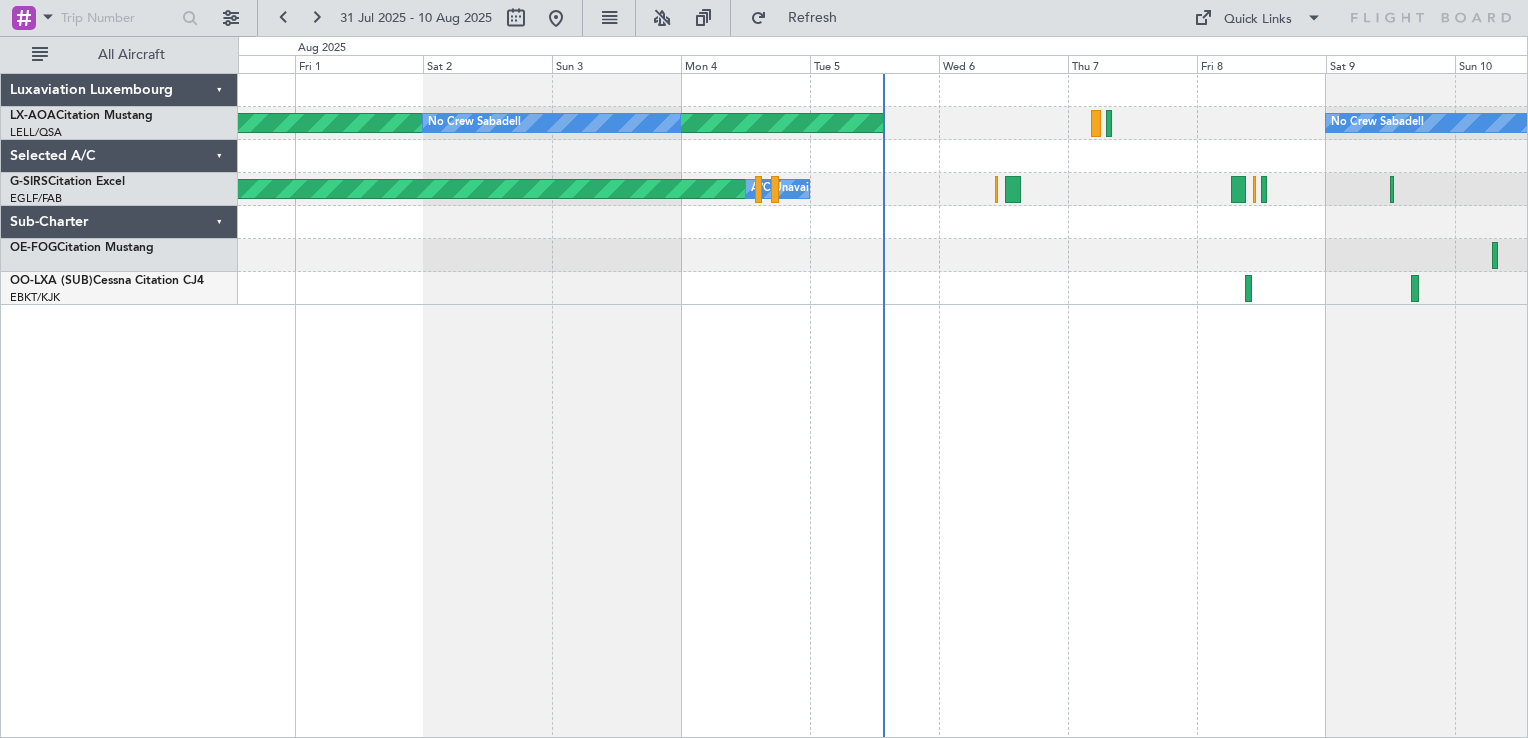 click on "AOG Maint Biarritz ([REGION])
No Crew Sabadell
No Crew Sabadell
Planned Maint Oxford ([REGION])
A/C Unavailable" 